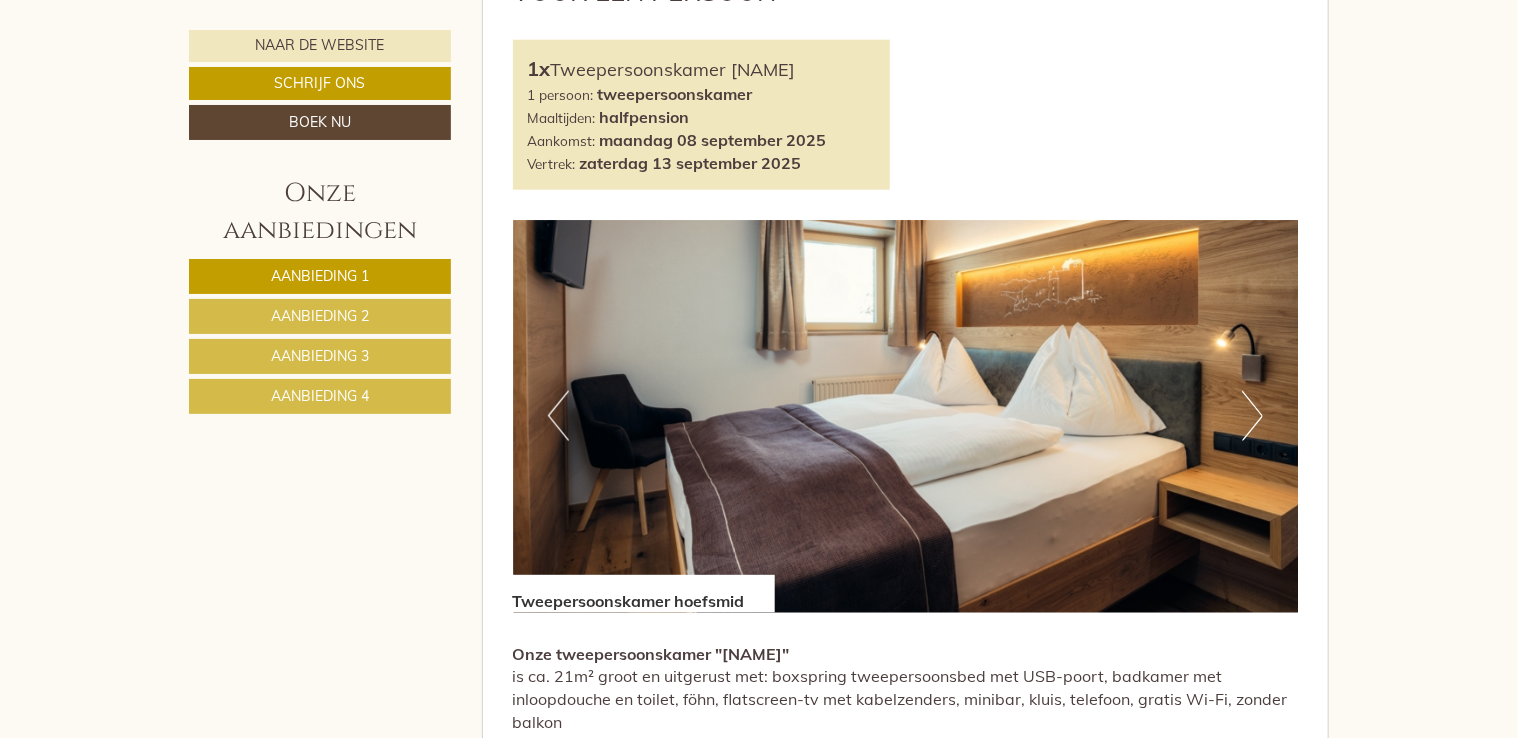 scroll, scrollTop: 1100, scrollLeft: 0, axis: vertical 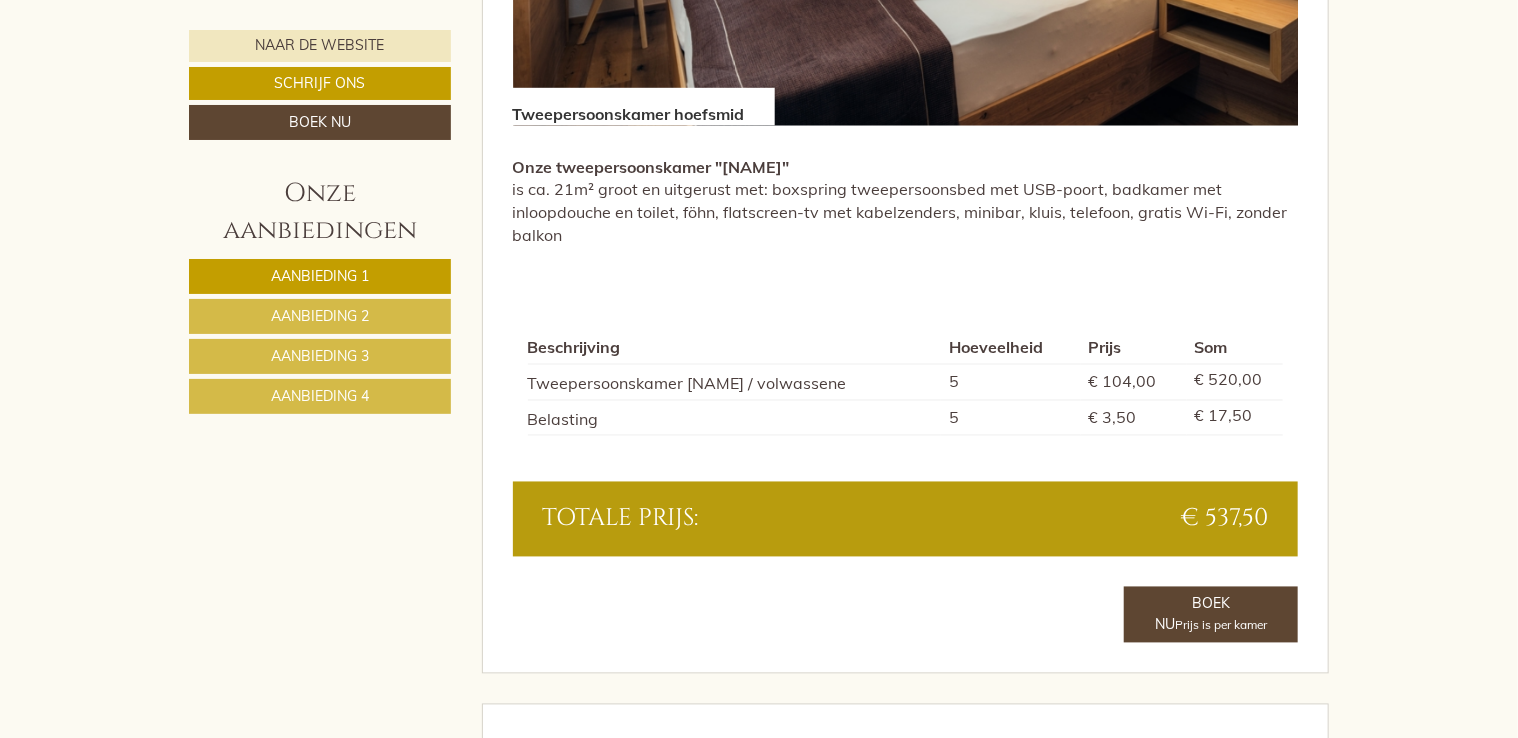 click on "Aanbieding 2" at bounding box center (320, 316) 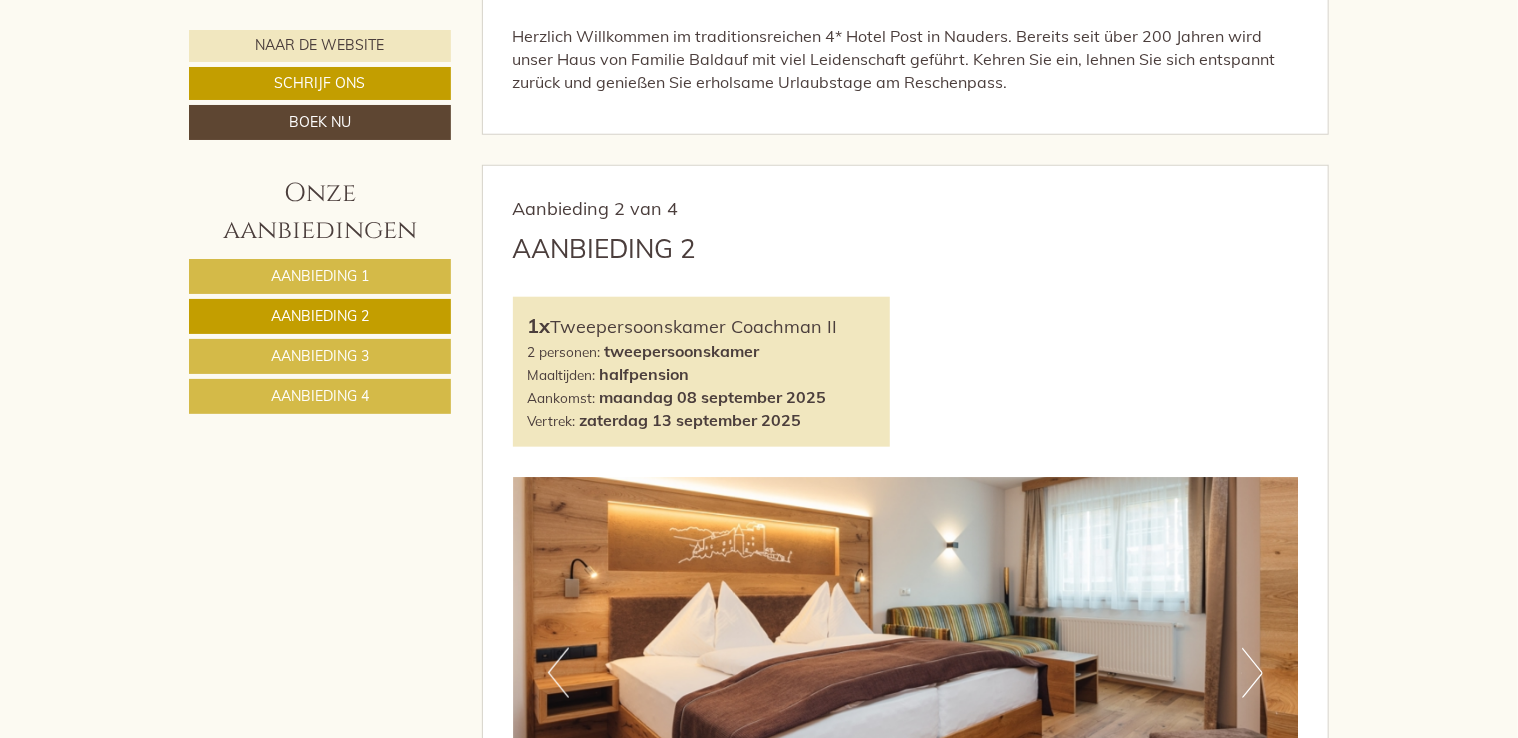 scroll, scrollTop: 843, scrollLeft: 0, axis: vertical 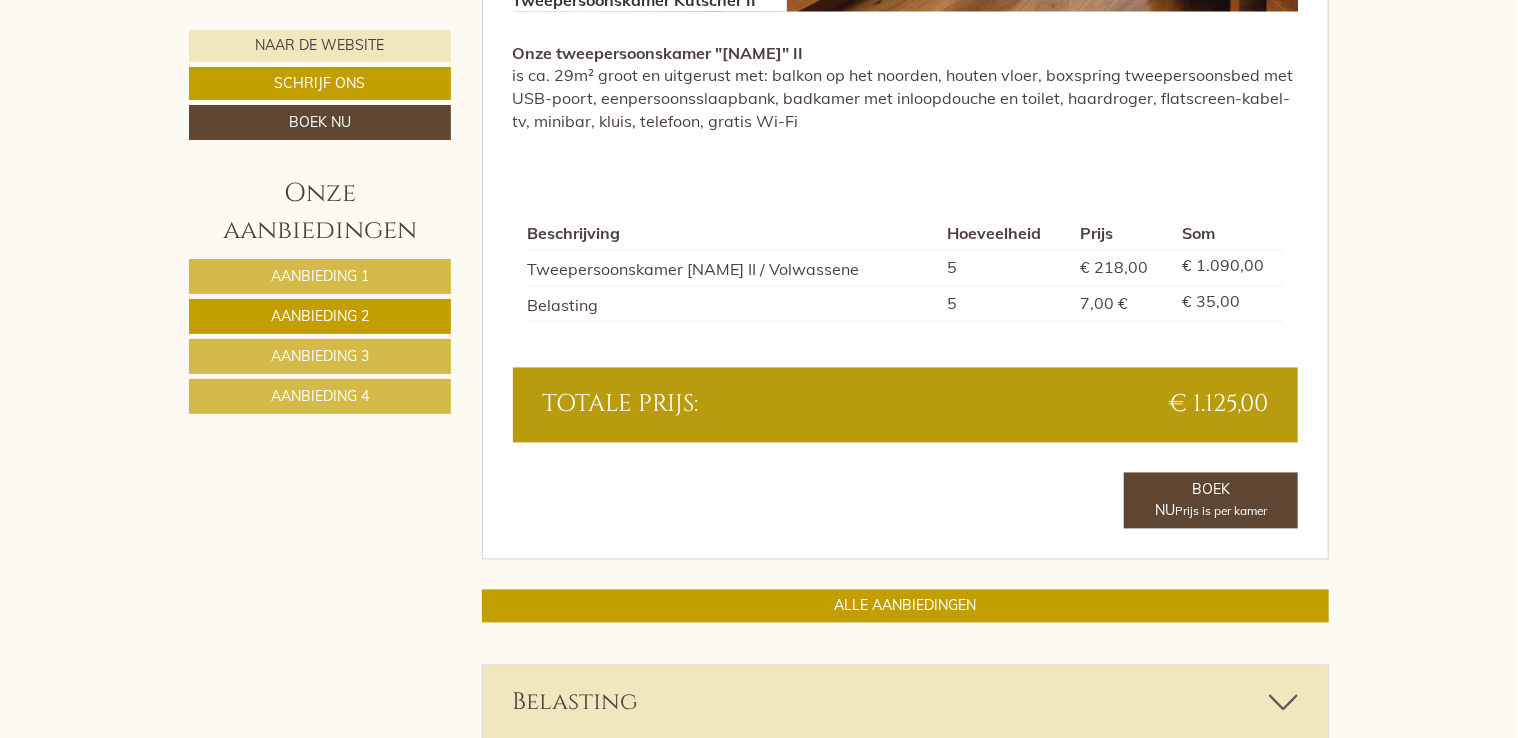 click on "Aanbieding 3" at bounding box center (320, 356) 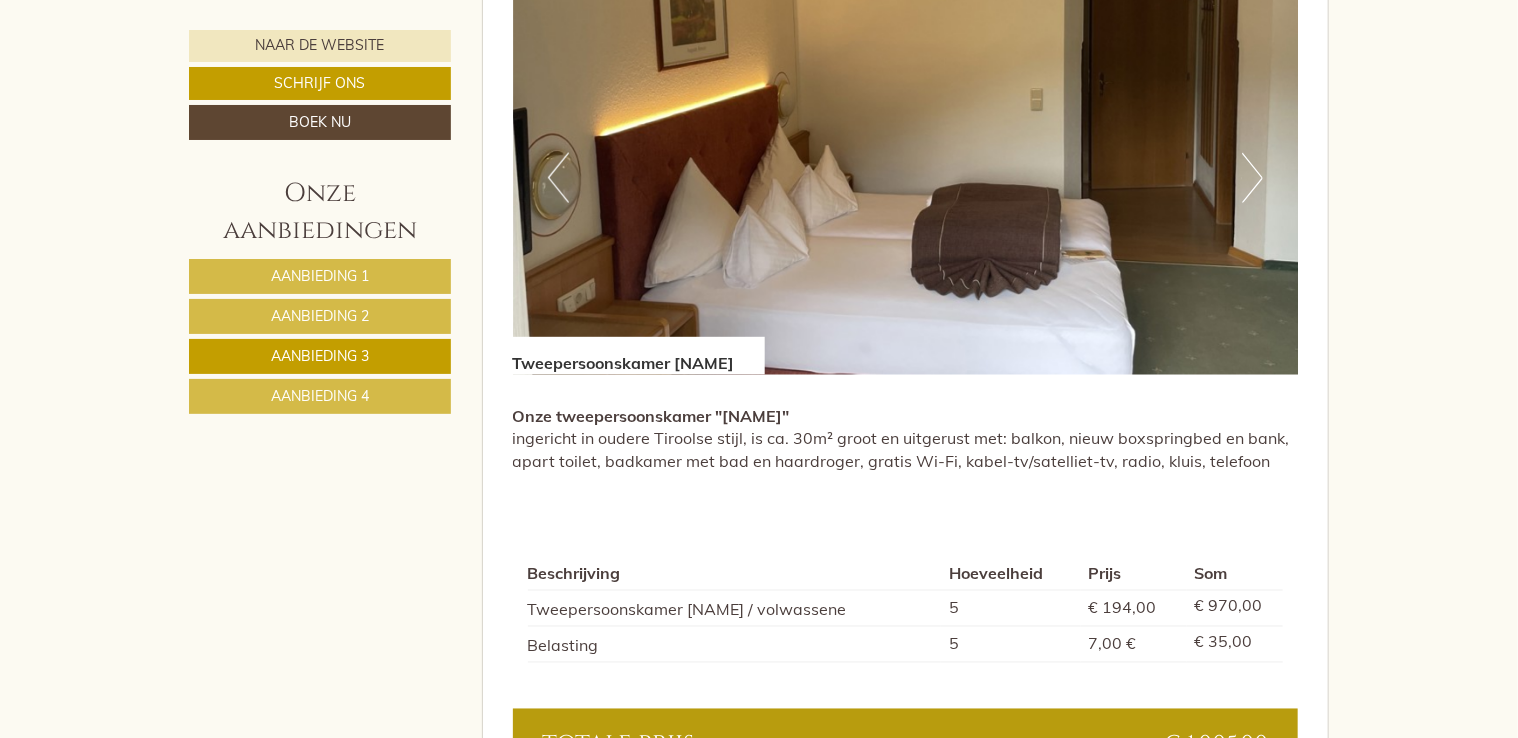 scroll, scrollTop: 1443, scrollLeft: 0, axis: vertical 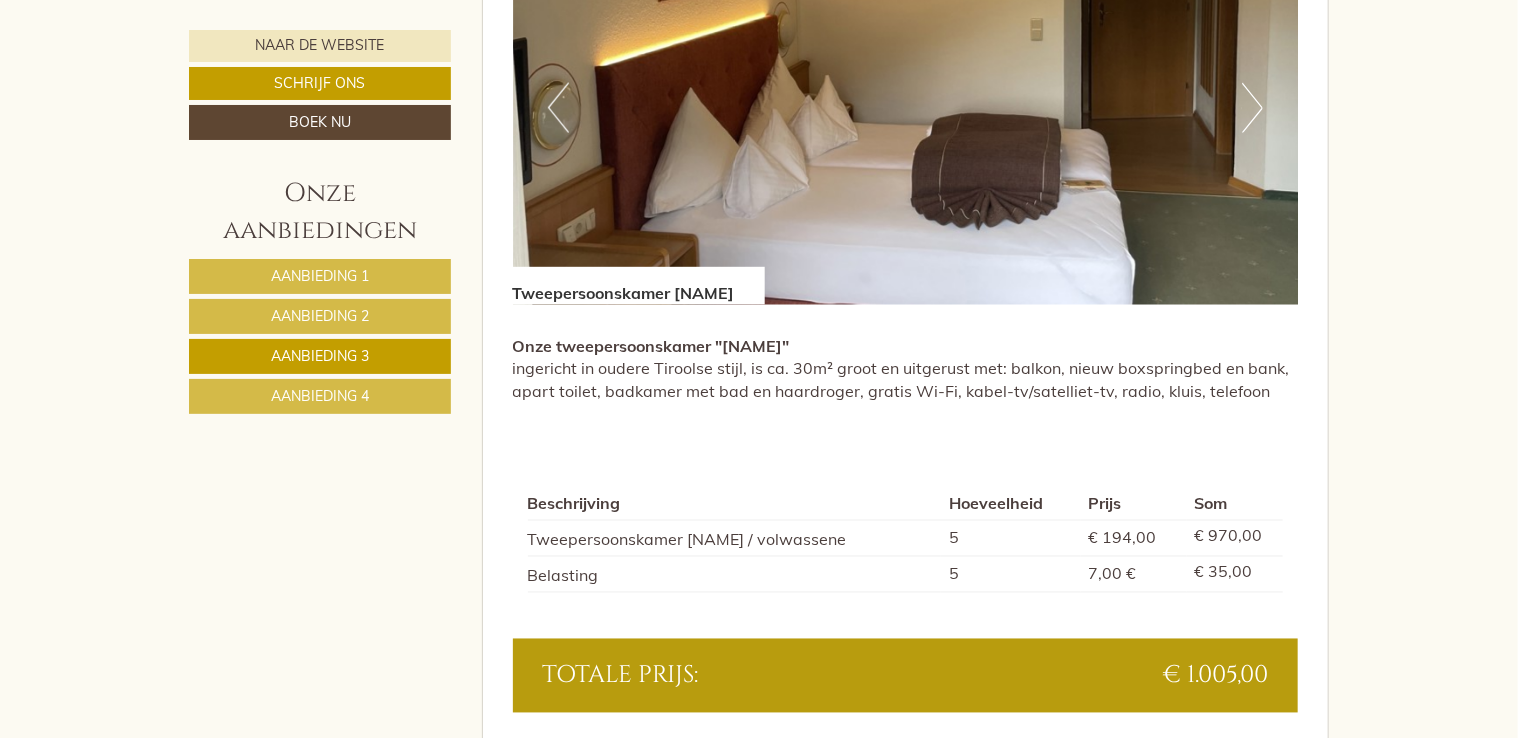 click on "Aanbieding 4" at bounding box center [320, 396] 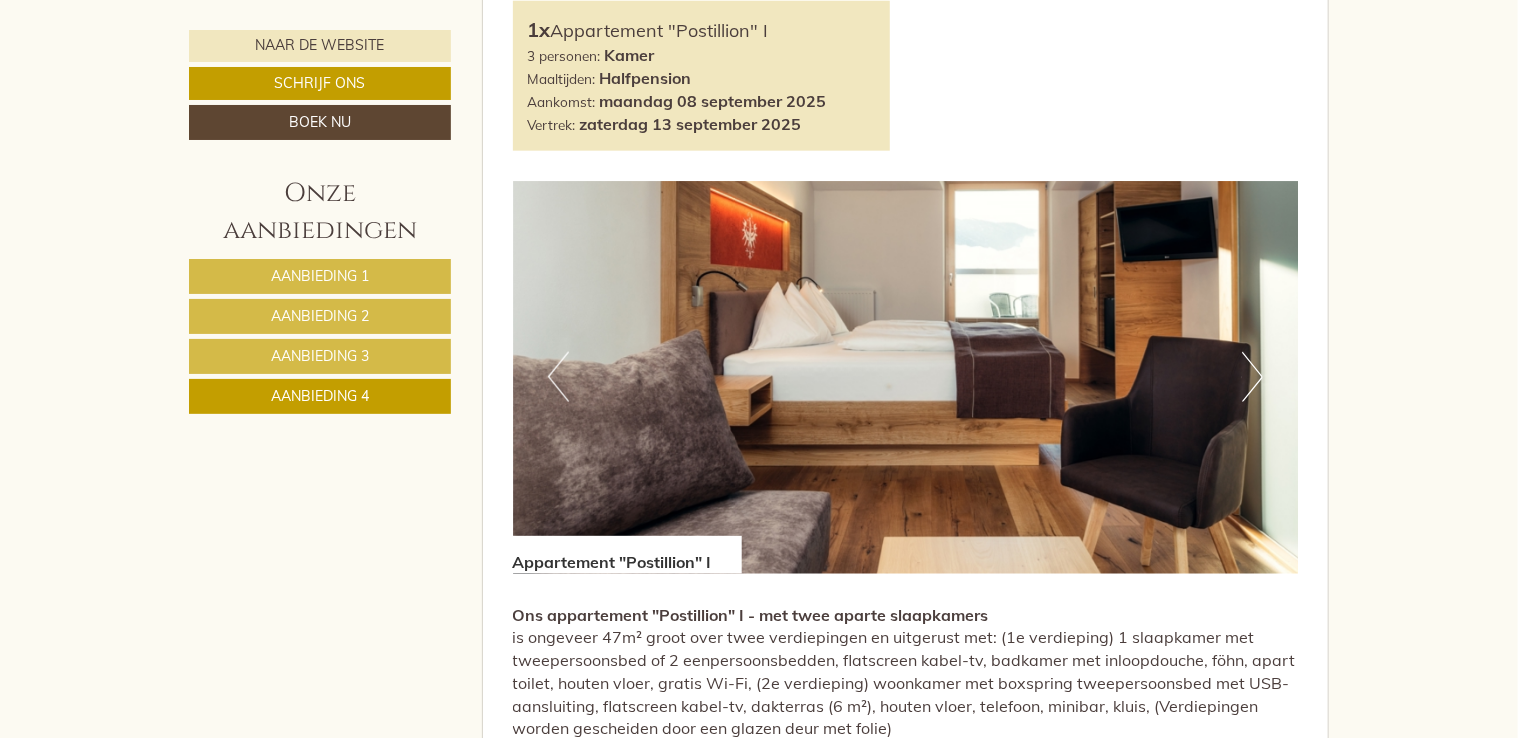 scroll, scrollTop: 1143, scrollLeft: 0, axis: vertical 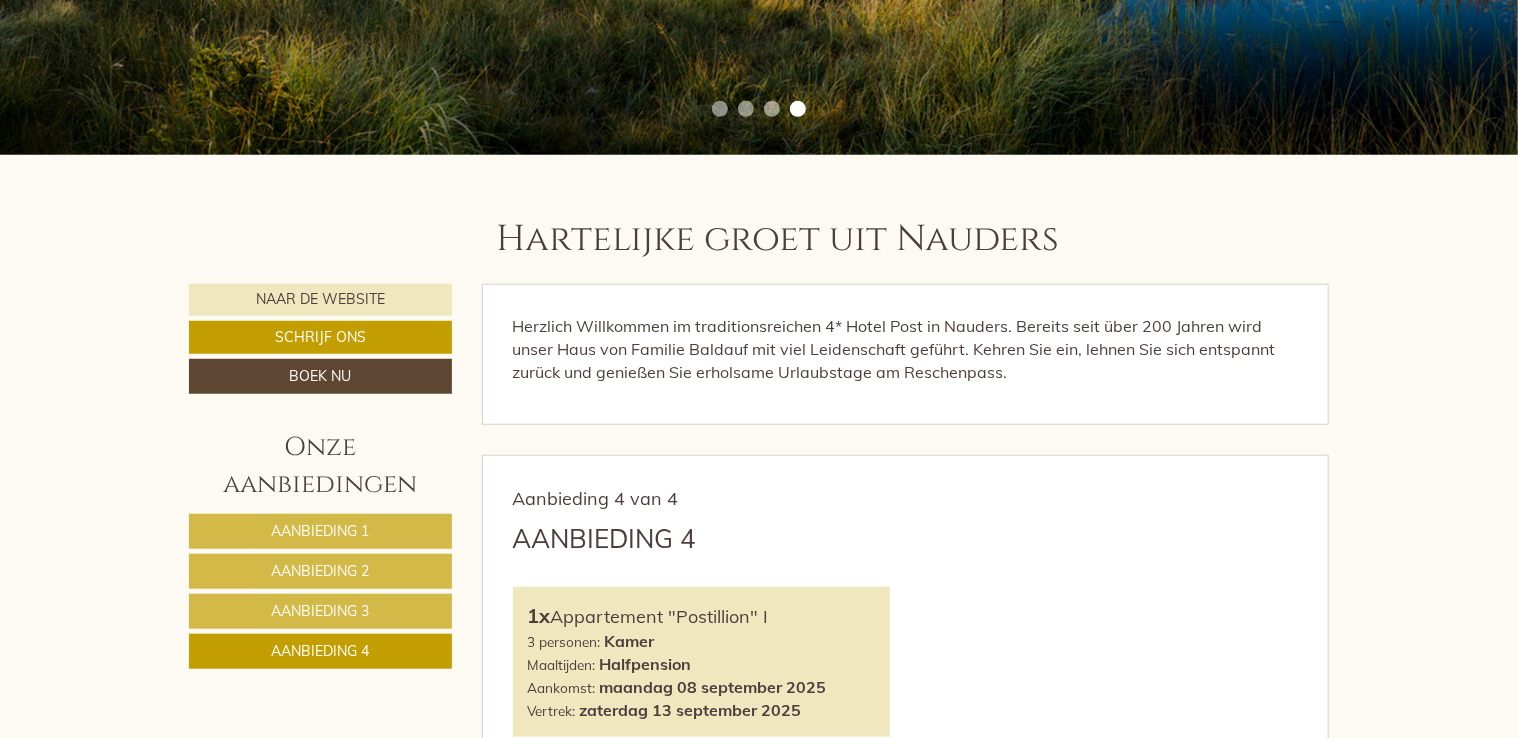 click on "Aanbieding 1" at bounding box center (320, 531) 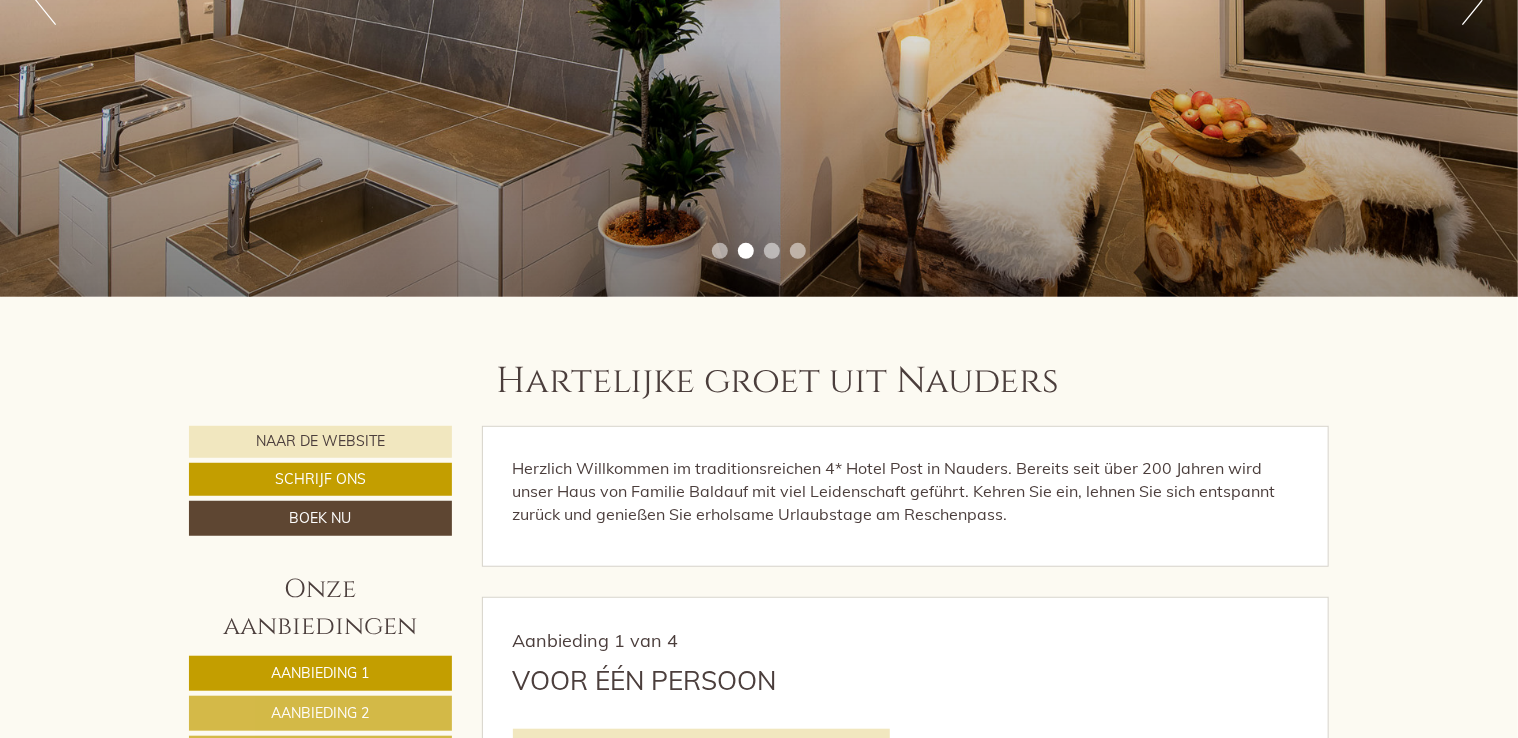 scroll, scrollTop: 443, scrollLeft: 0, axis: vertical 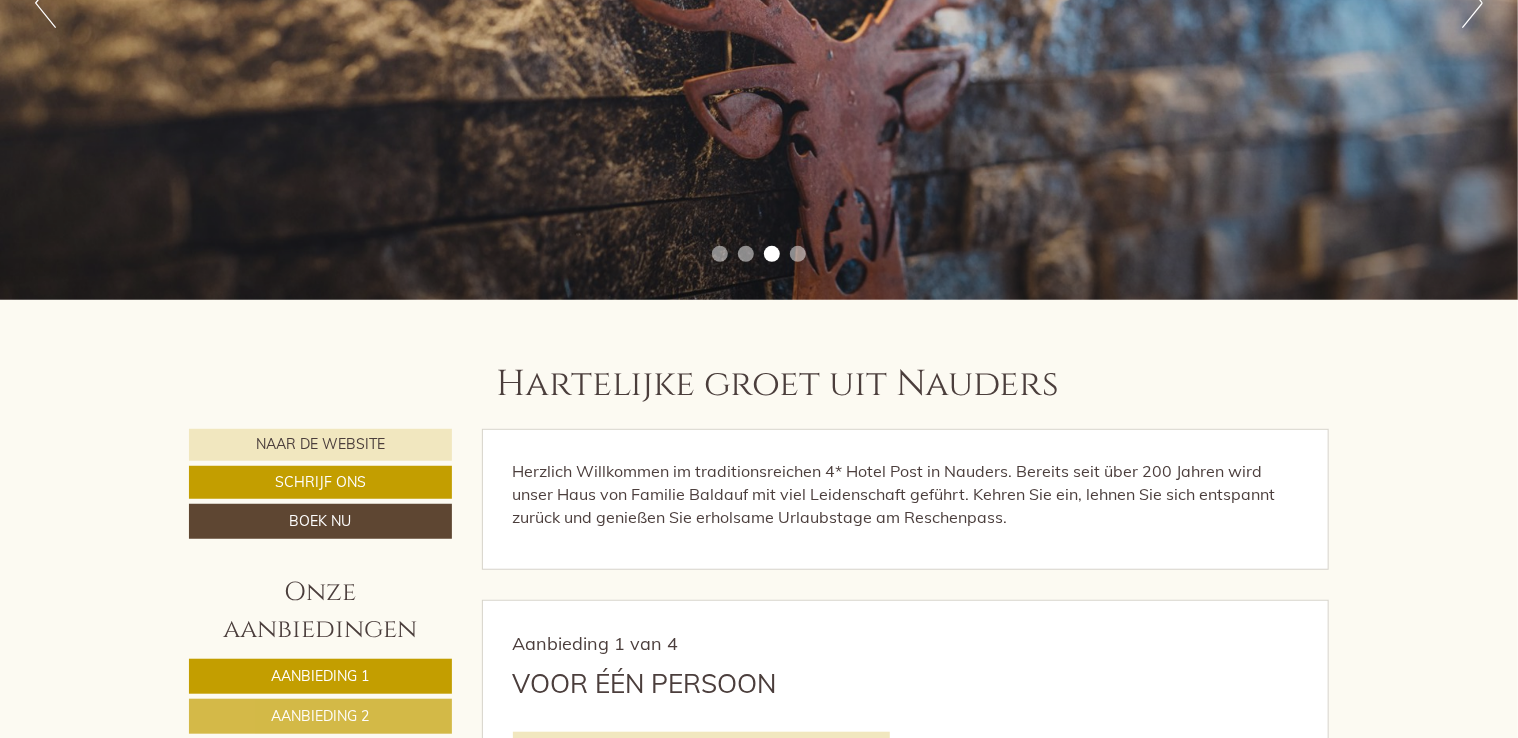 click on "Aanbieding 1" at bounding box center (320, 676) 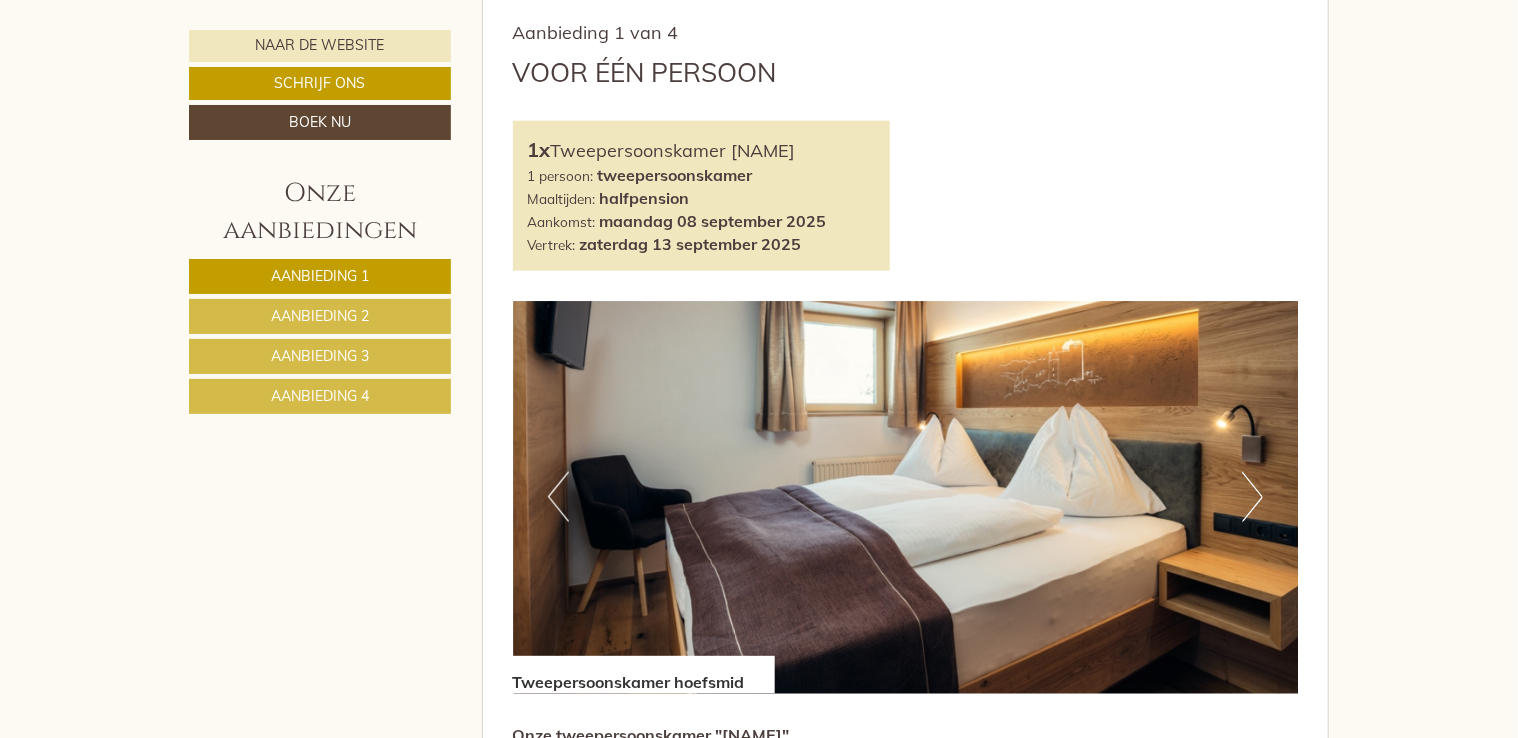 scroll, scrollTop: 1043, scrollLeft: 0, axis: vertical 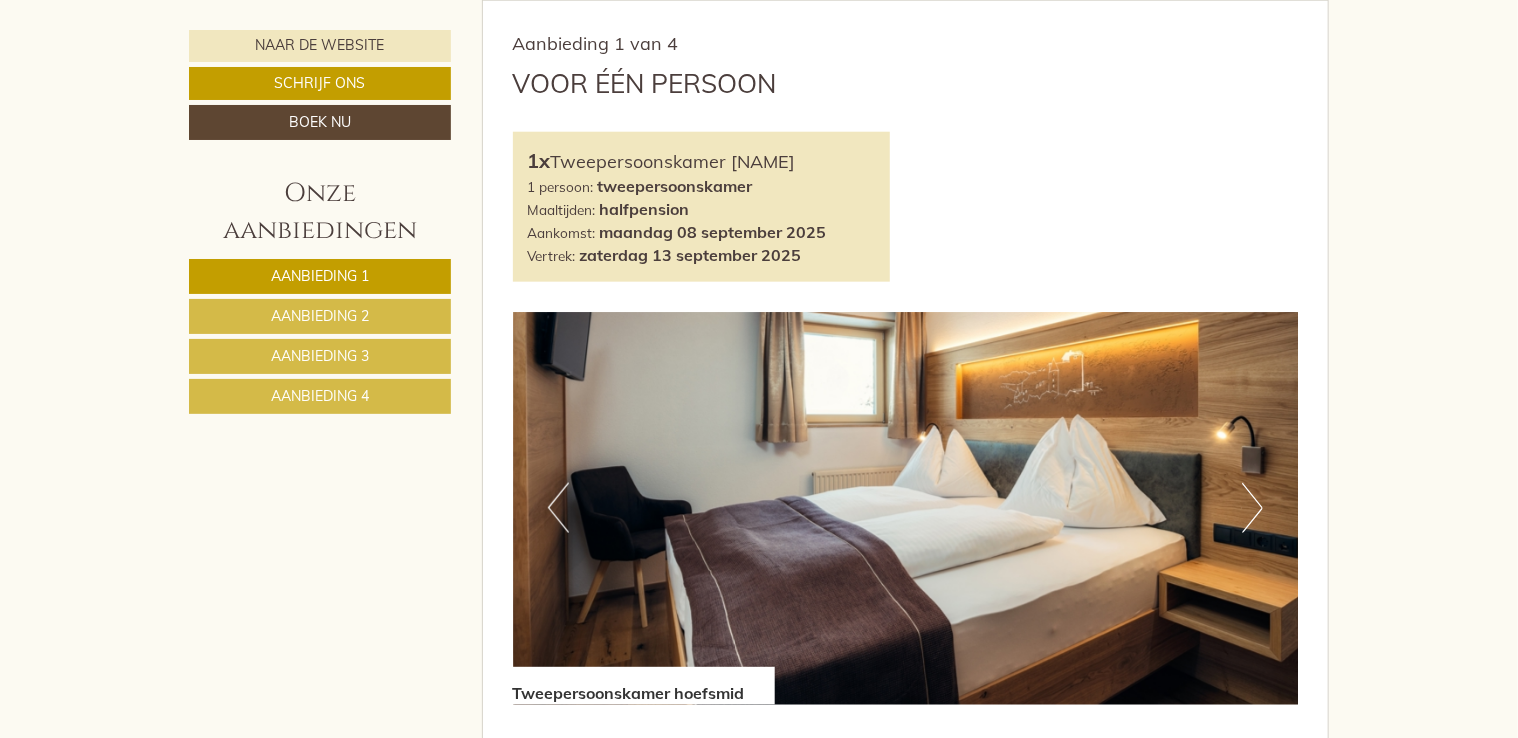 click on "Volgend" at bounding box center (1252, 508) 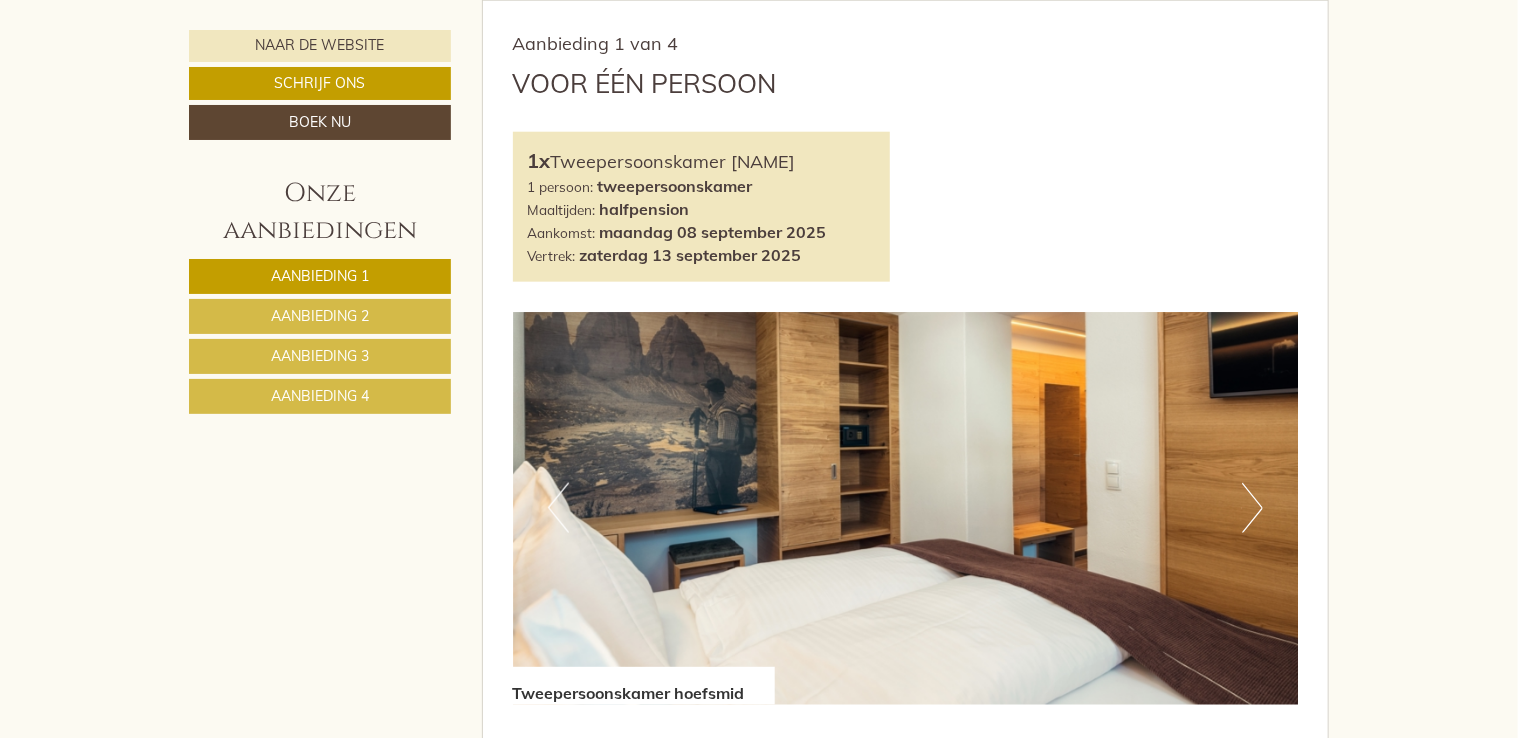click on "Volgend" at bounding box center [1252, 508] 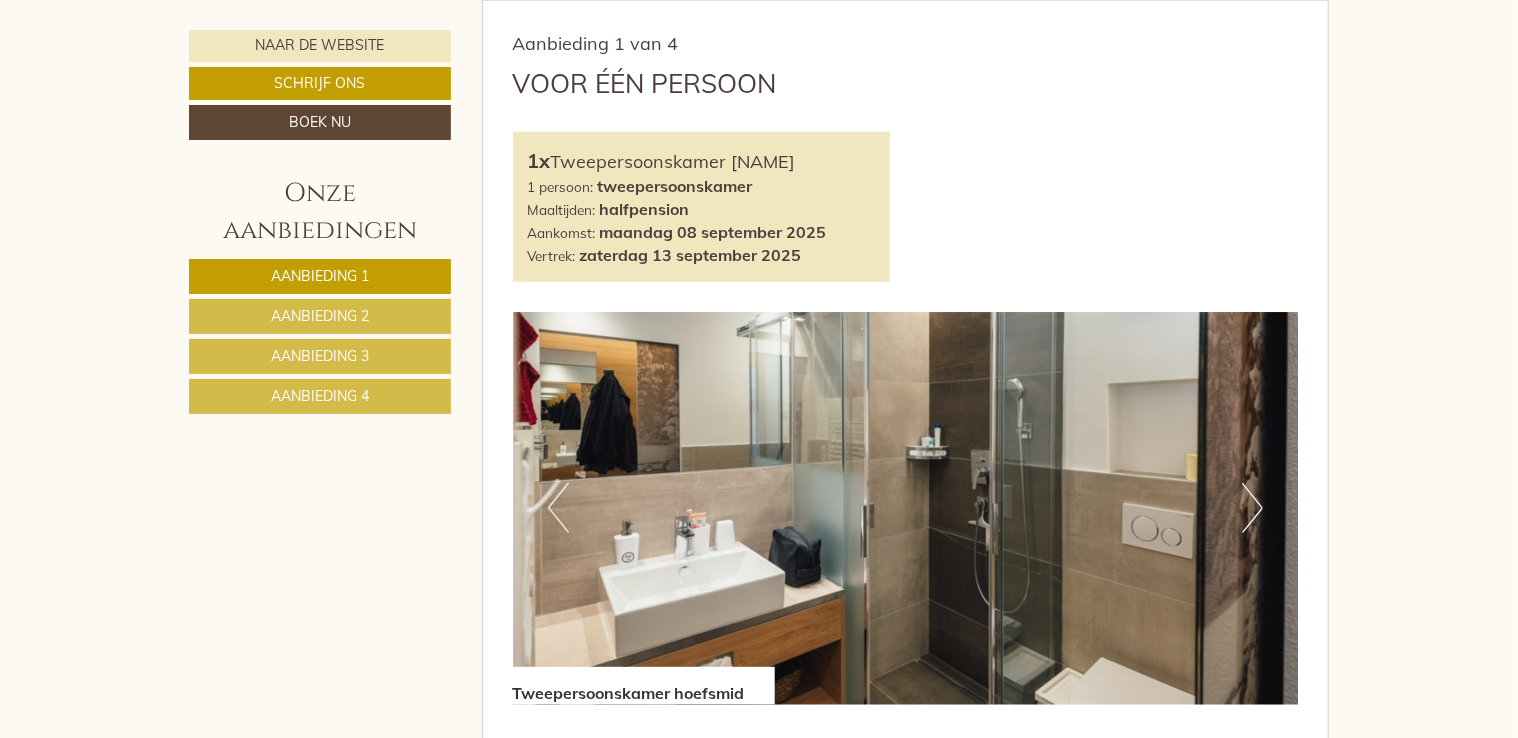 click on "Volgend" at bounding box center (1252, 508) 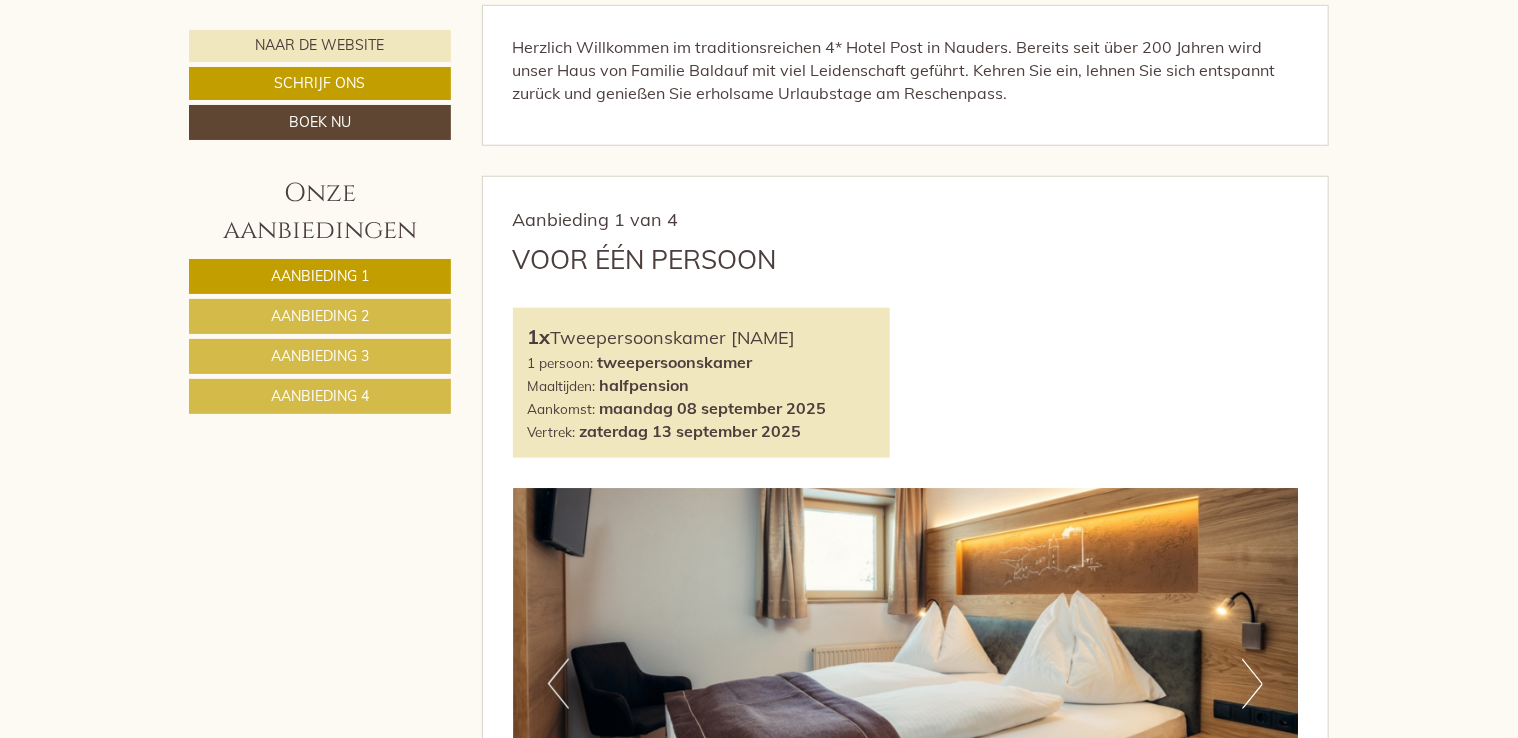 scroll, scrollTop: 843, scrollLeft: 0, axis: vertical 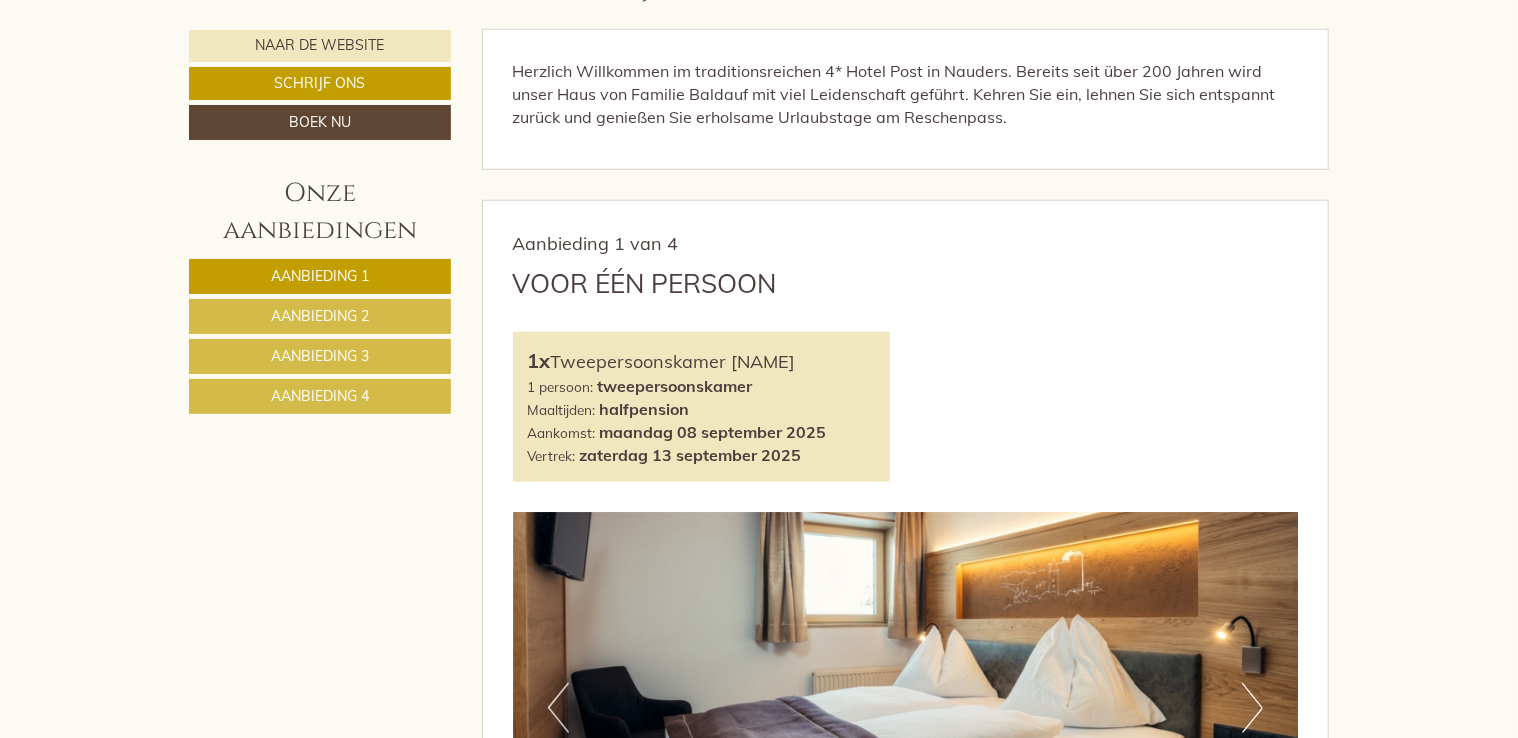 click on "Aanbieding 1" at bounding box center (320, 276) 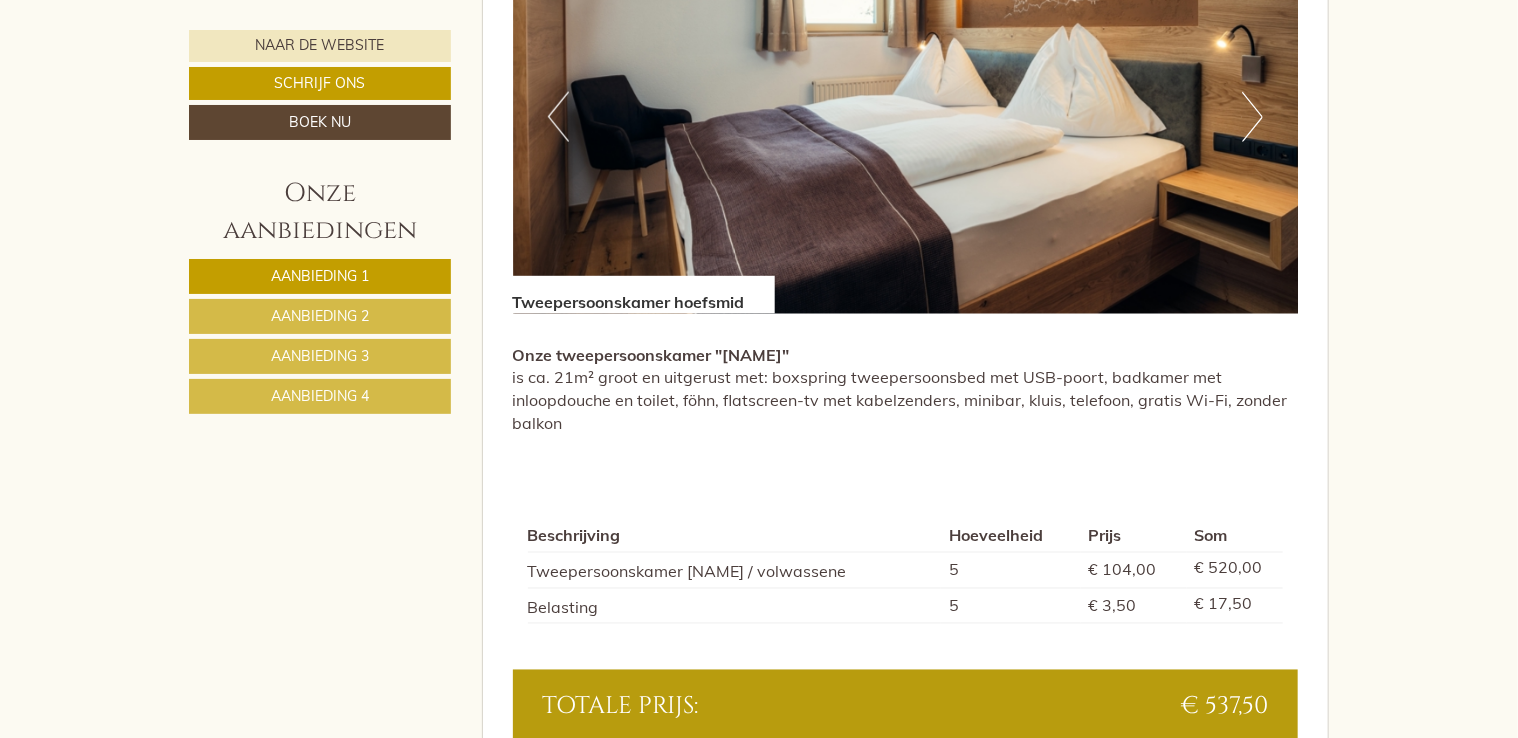 scroll, scrollTop: 1443, scrollLeft: 0, axis: vertical 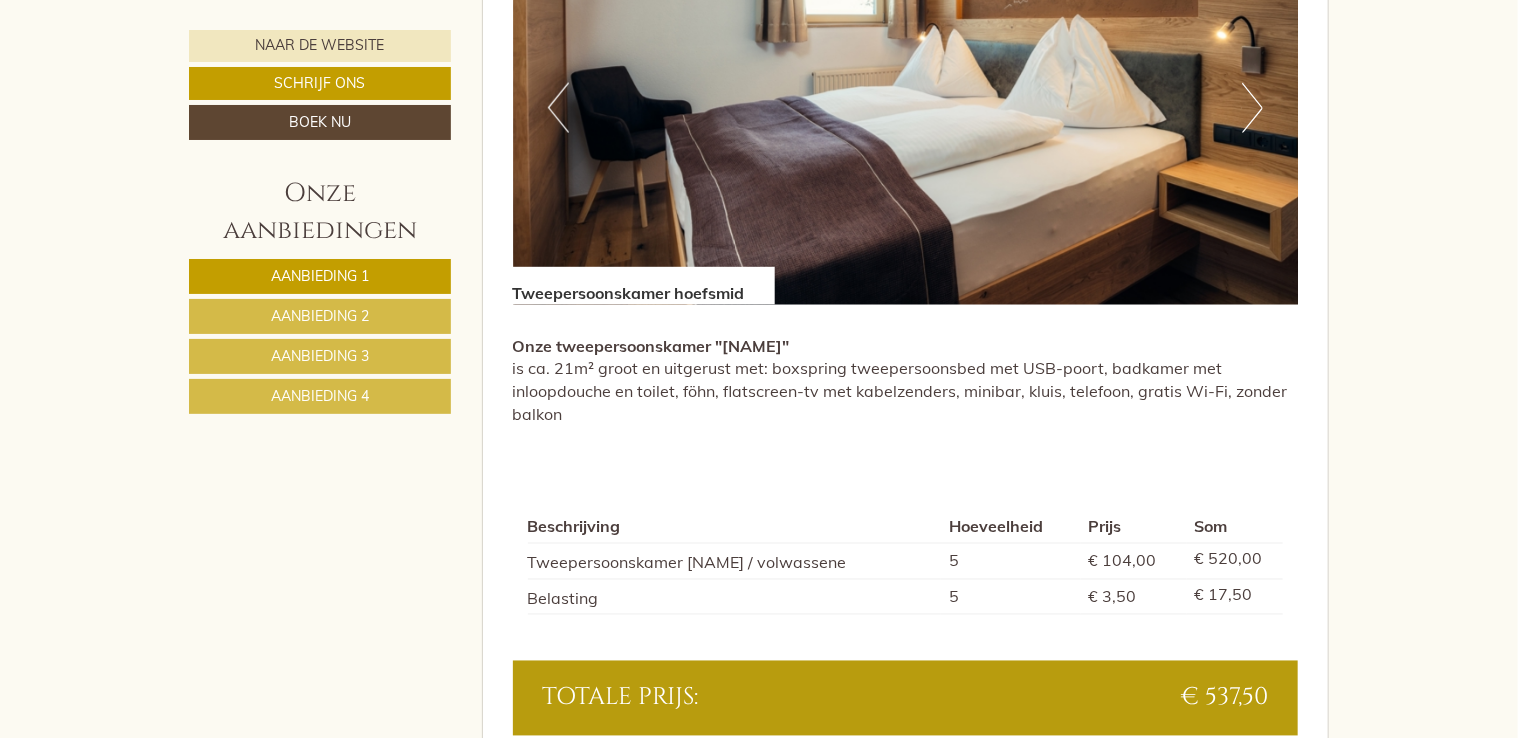 click on "Aanbieding 2" at bounding box center [320, 316] 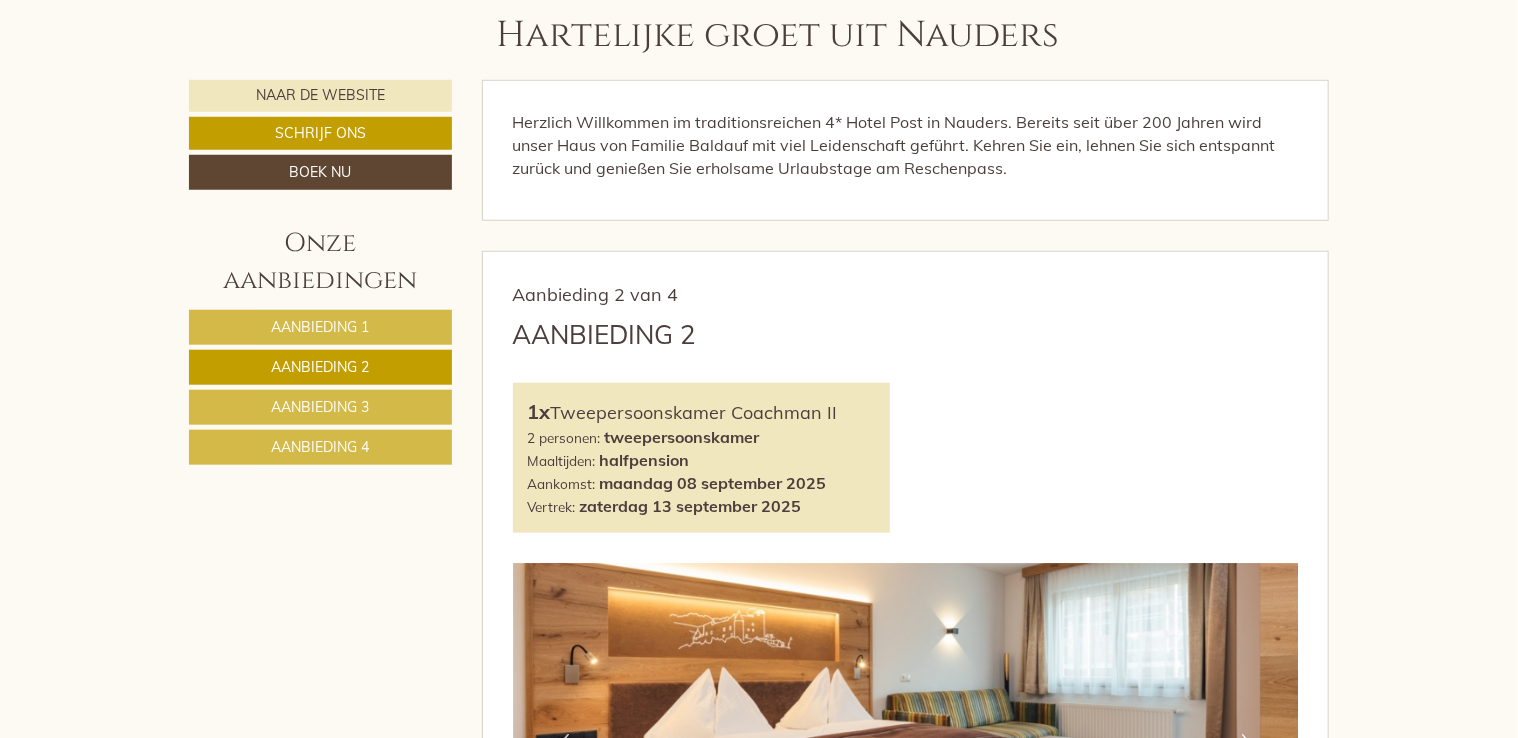 scroll, scrollTop: 743, scrollLeft: 0, axis: vertical 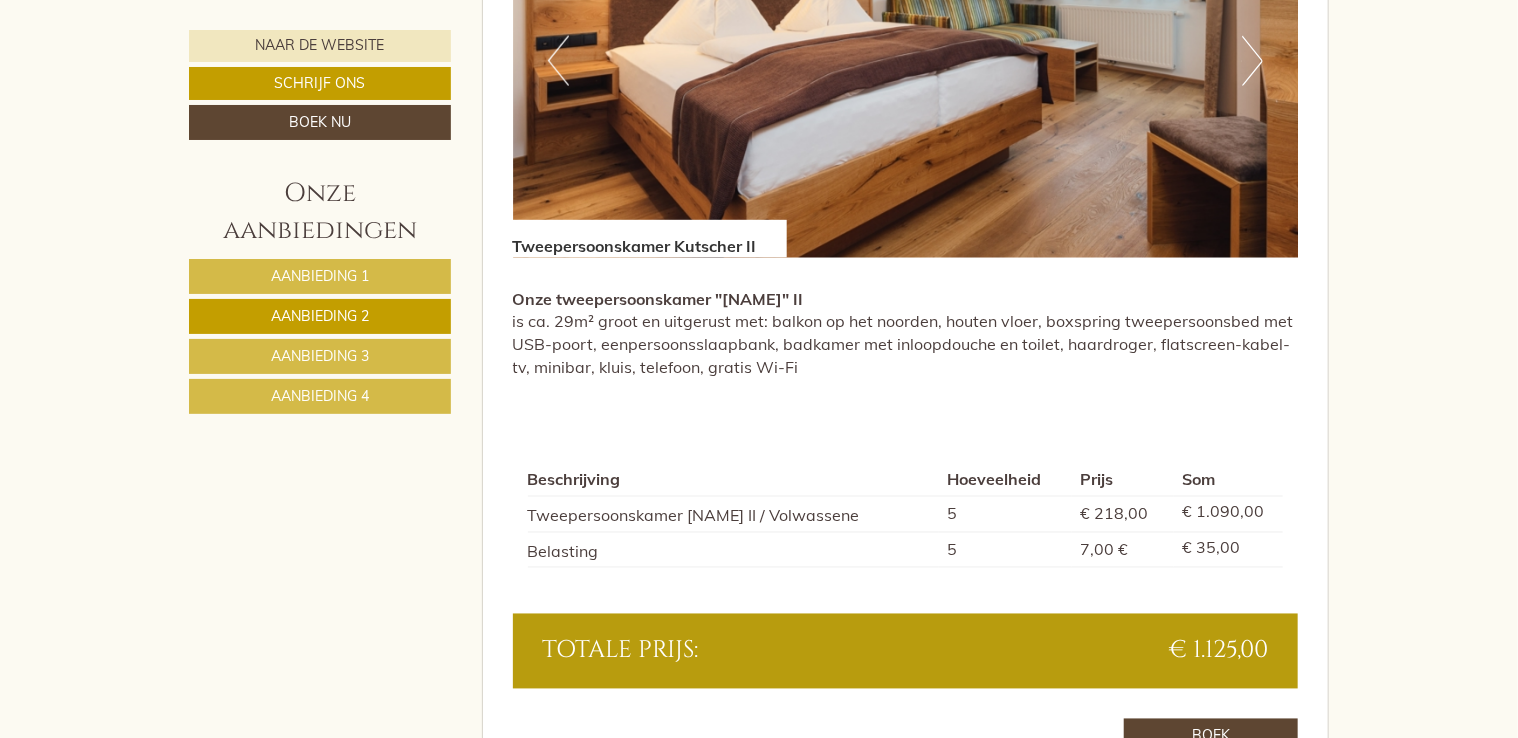 click on "Aanbieding 3" at bounding box center [320, 356] 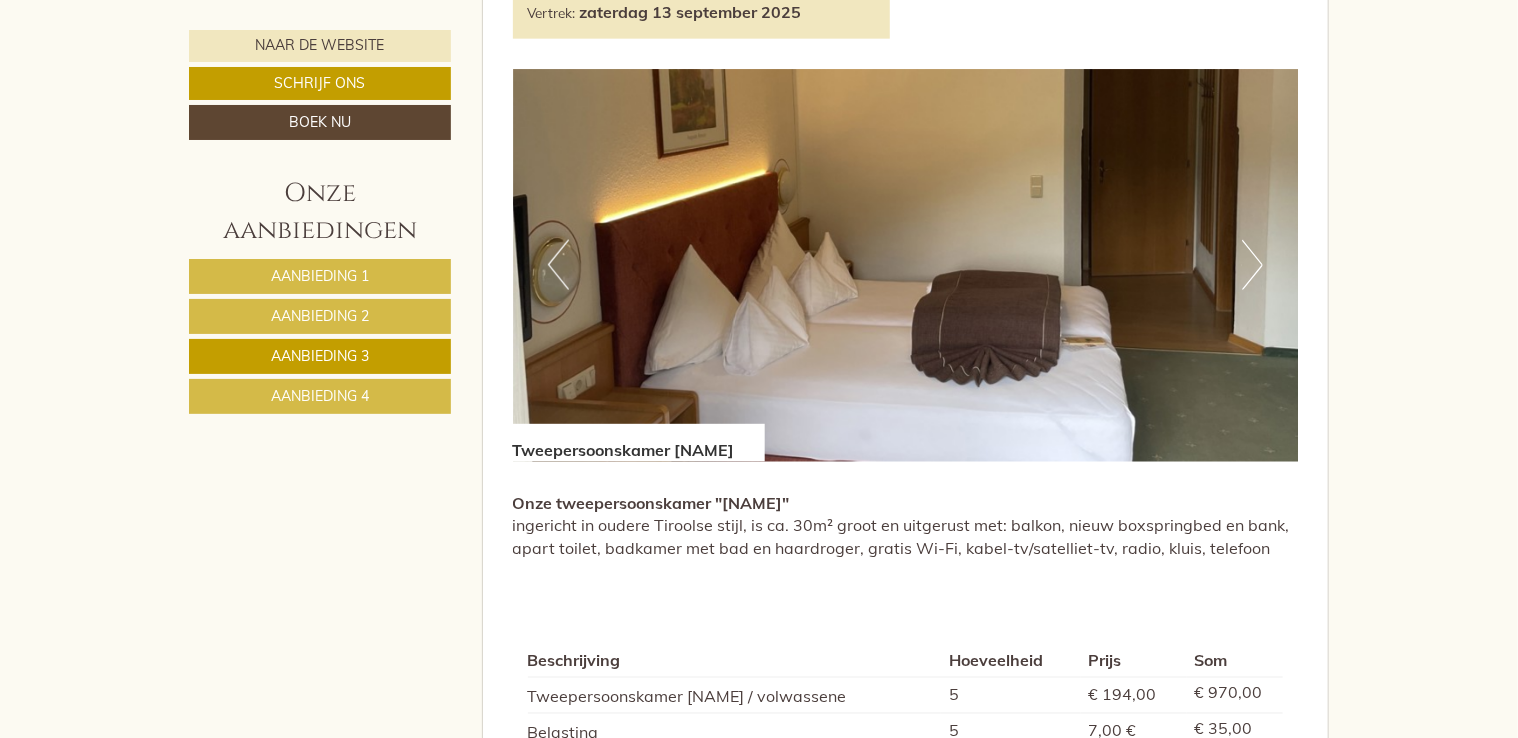 scroll, scrollTop: 1443, scrollLeft: 0, axis: vertical 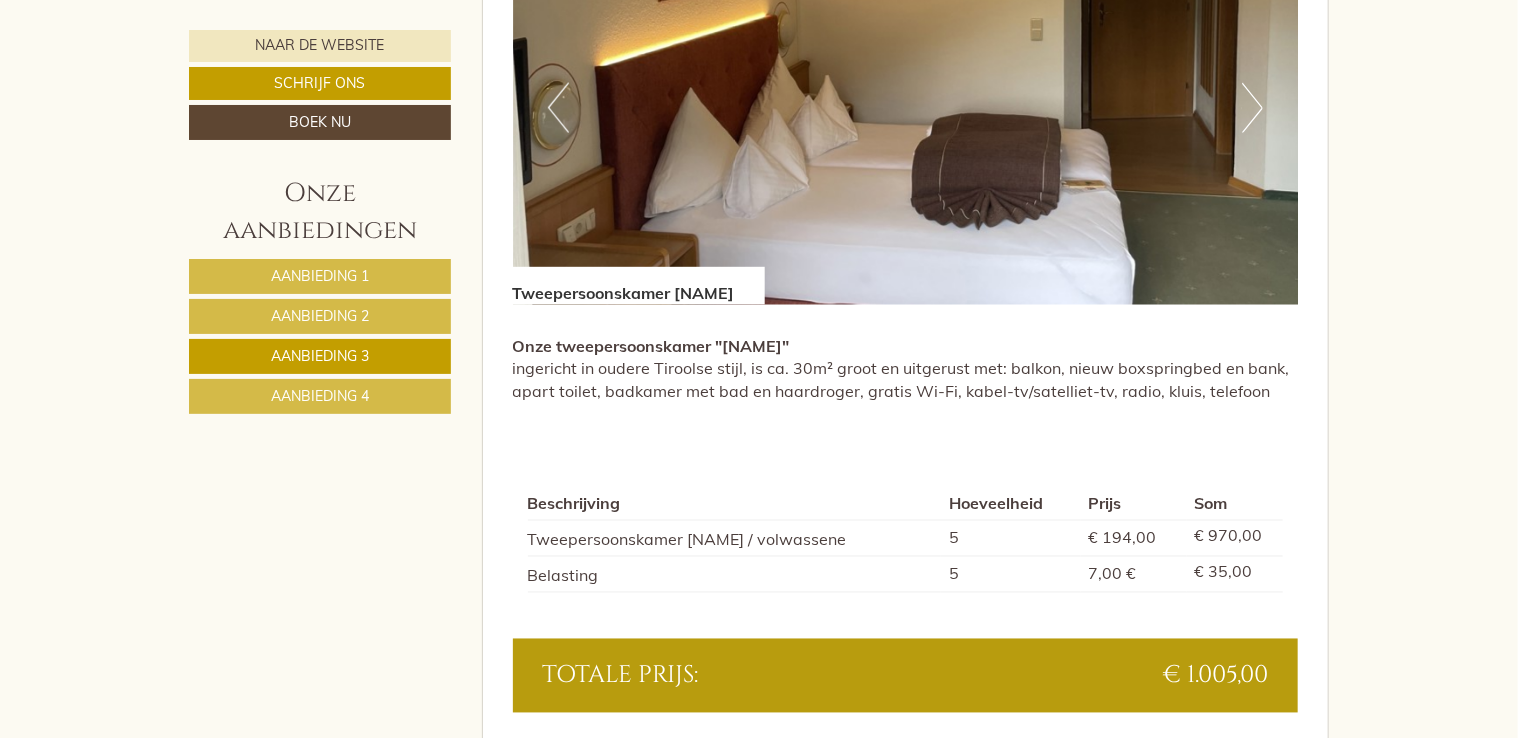 click on "Aanbieding 4" at bounding box center (320, 396) 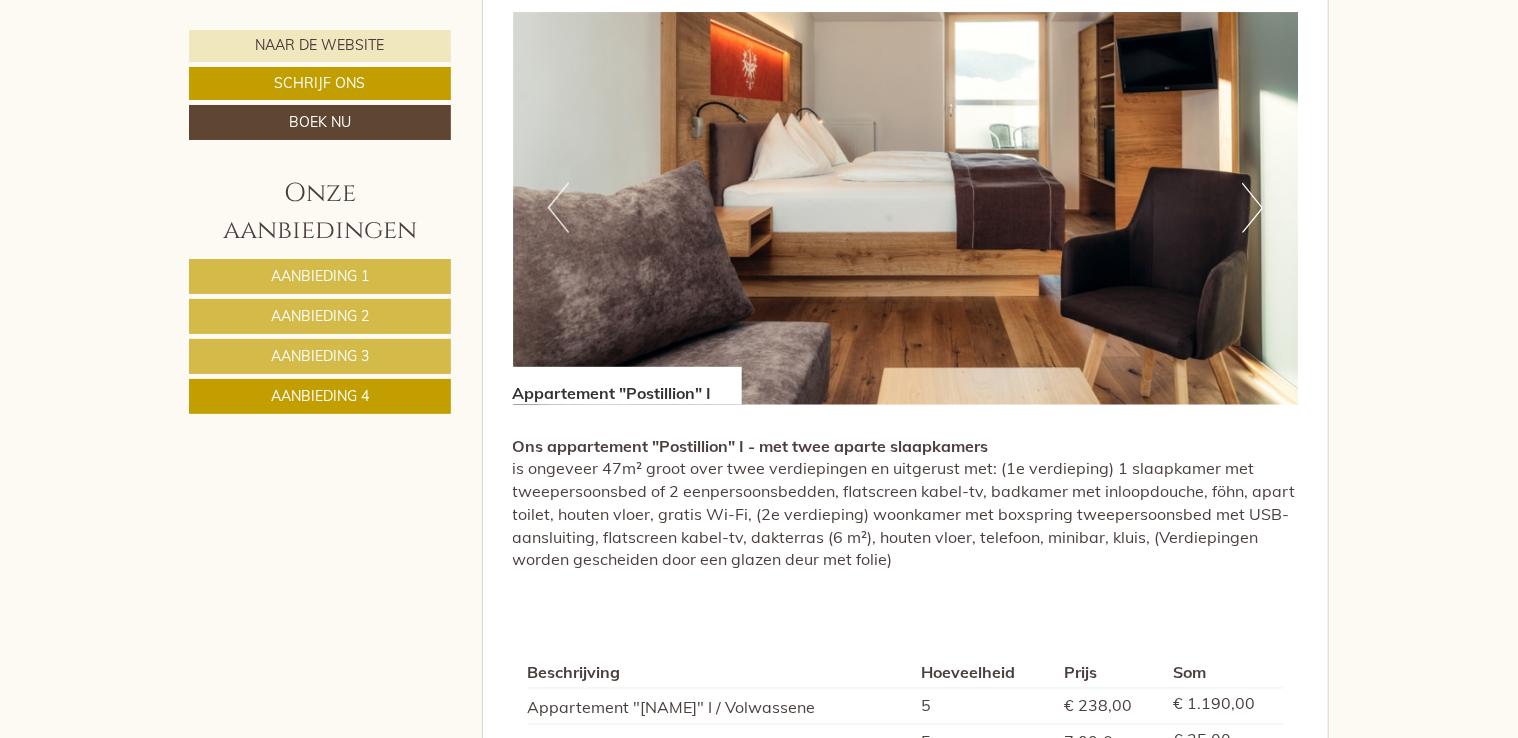 scroll, scrollTop: 1843, scrollLeft: 0, axis: vertical 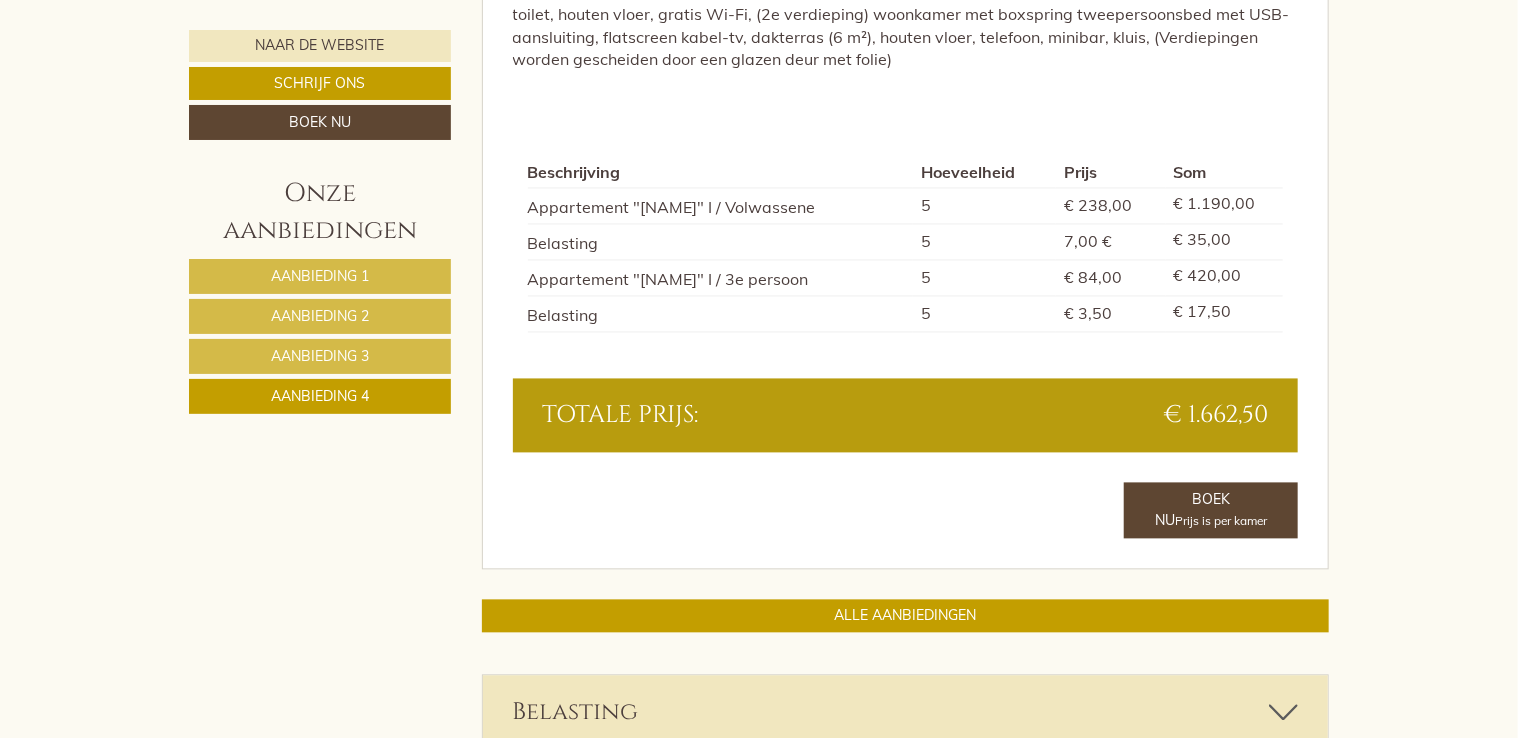 click on "Aanbieding 1" at bounding box center (320, 276) 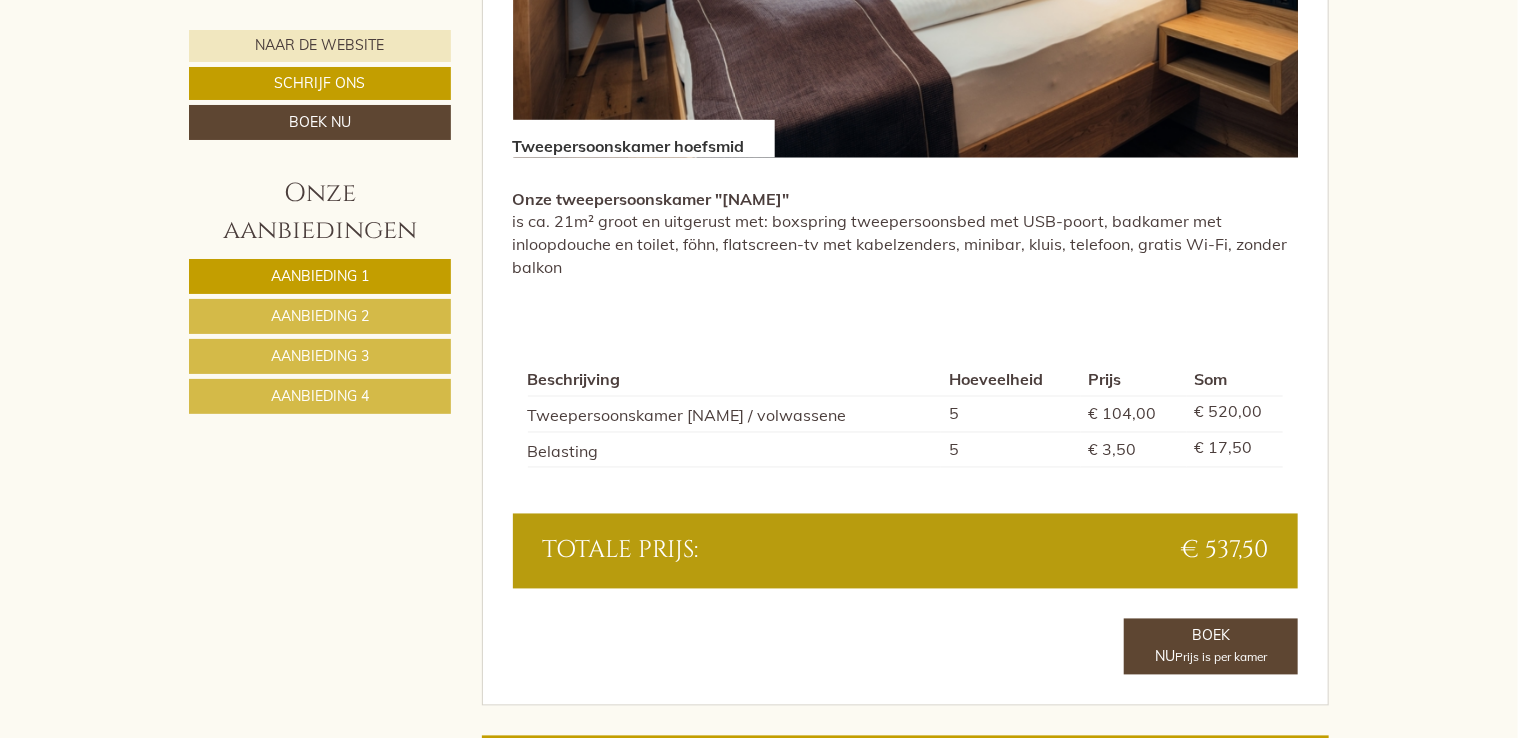 scroll, scrollTop: 1643, scrollLeft: 0, axis: vertical 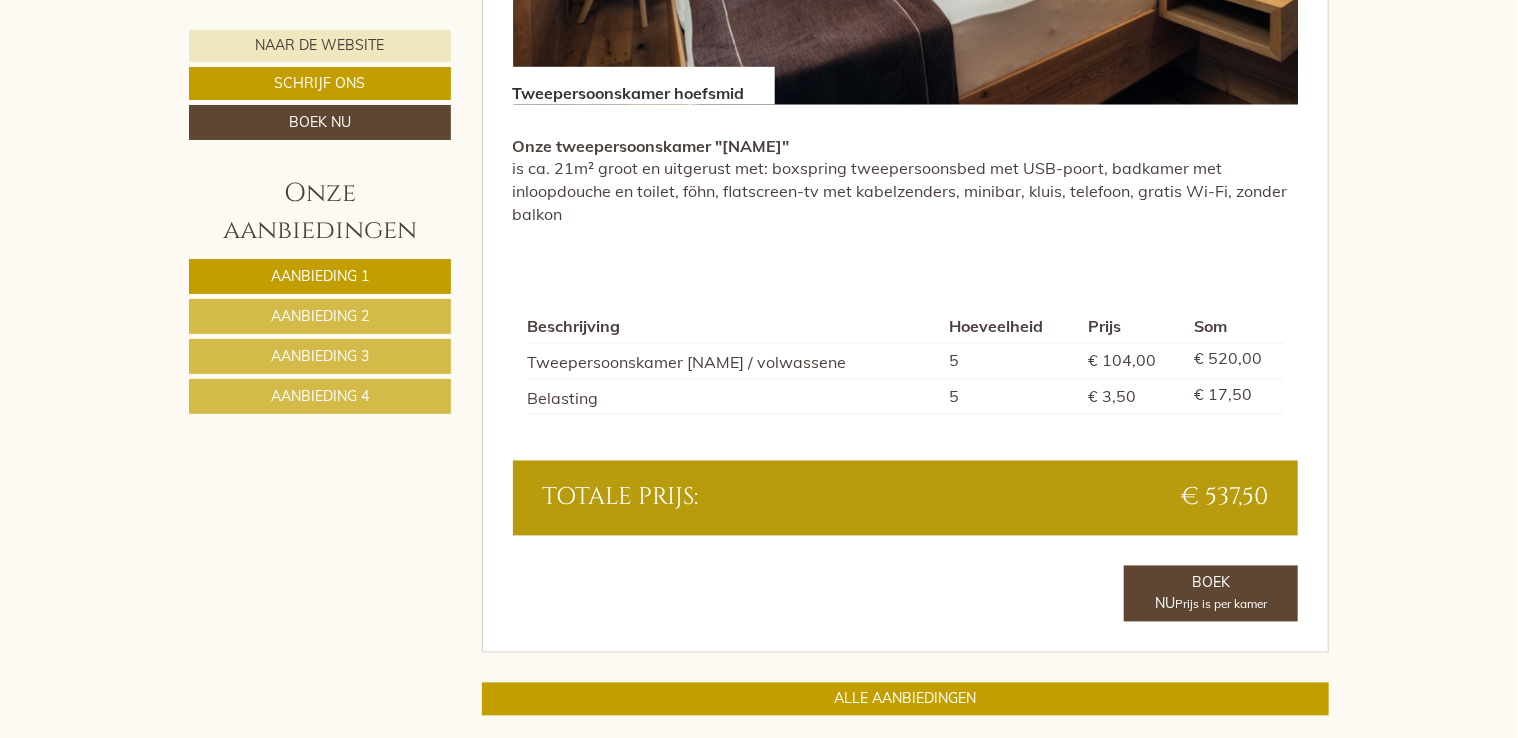 click on "Aanbieding 2" at bounding box center (320, 316) 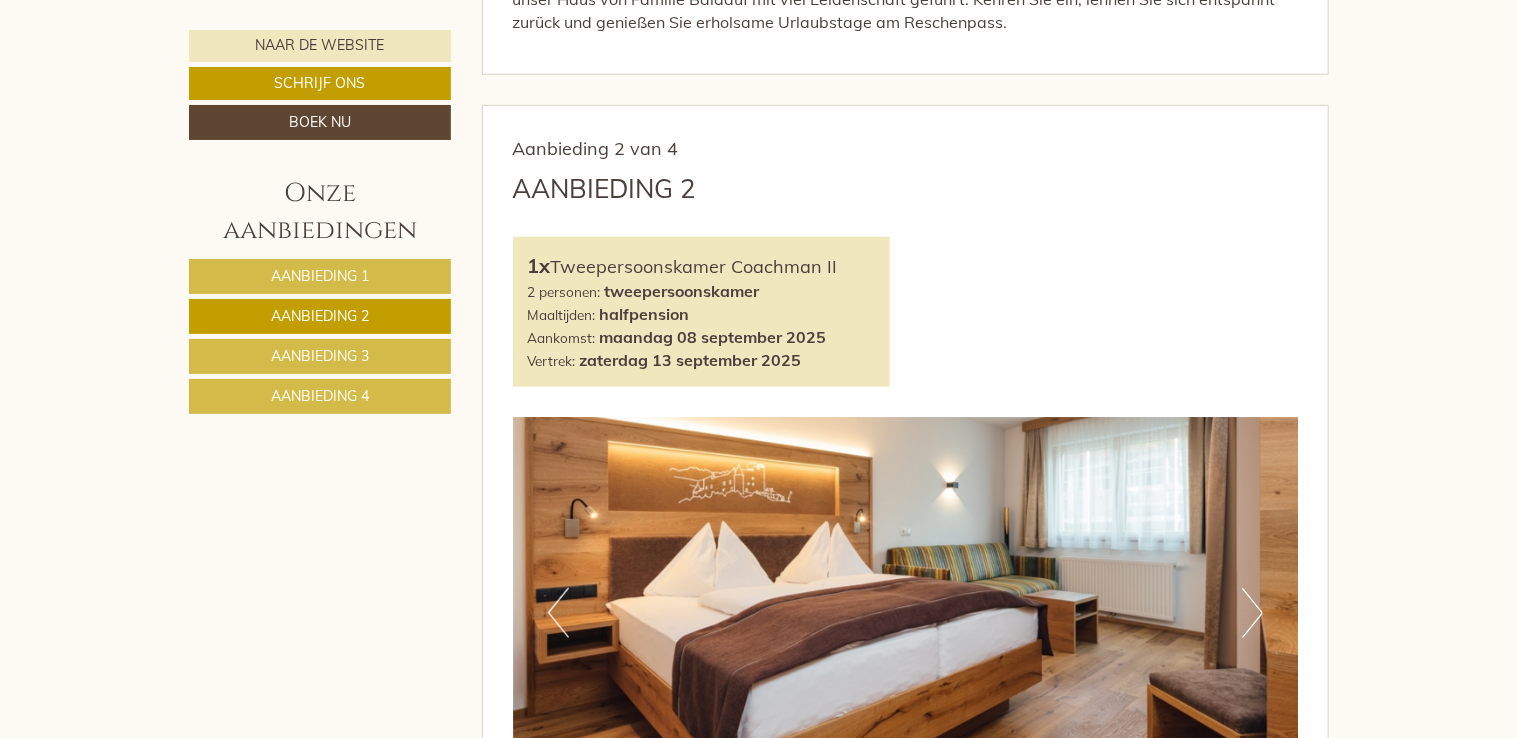 scroll, scrollTop: 943, scrollLeft: 0, axis: vertical 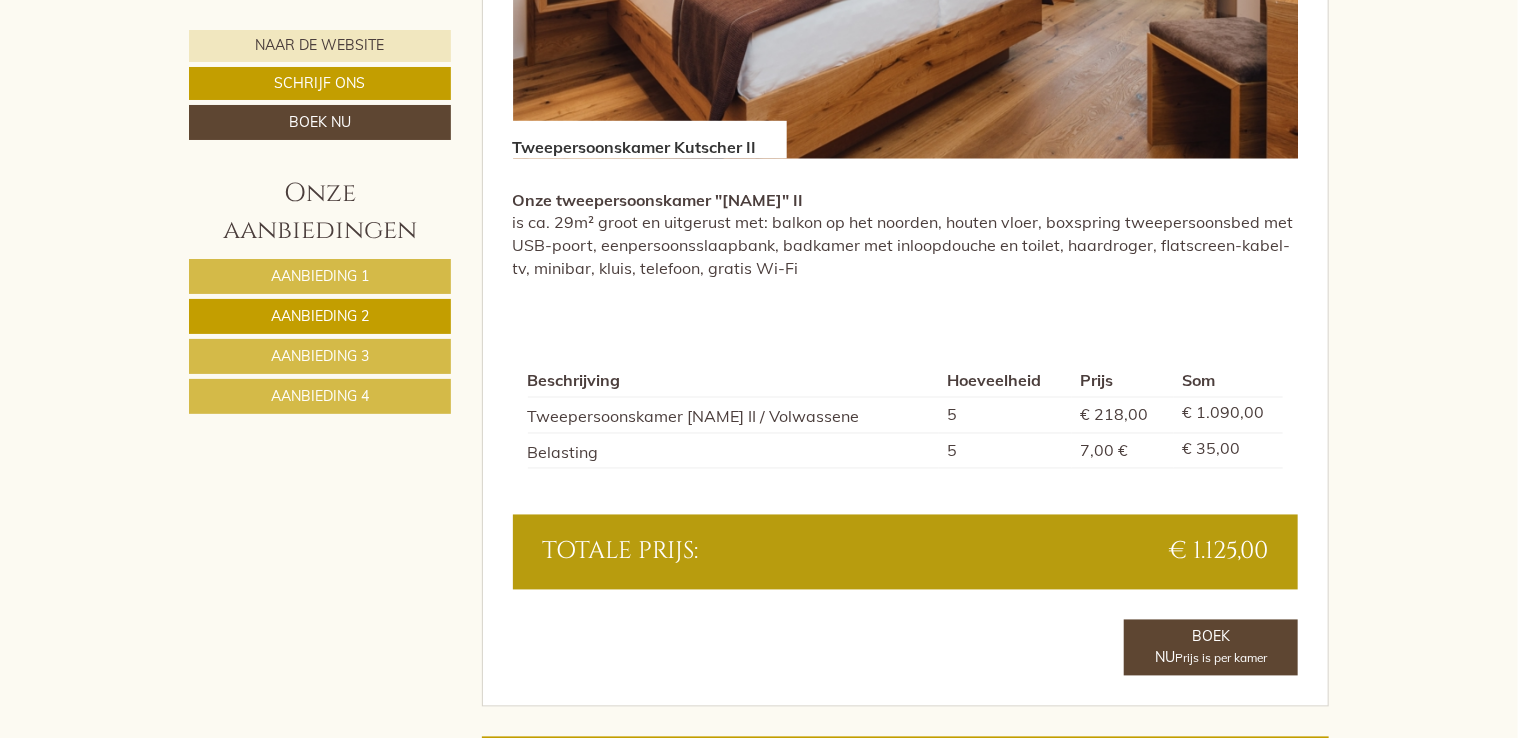 click on "Aanbieding 3" at bounding box center [320, 356] 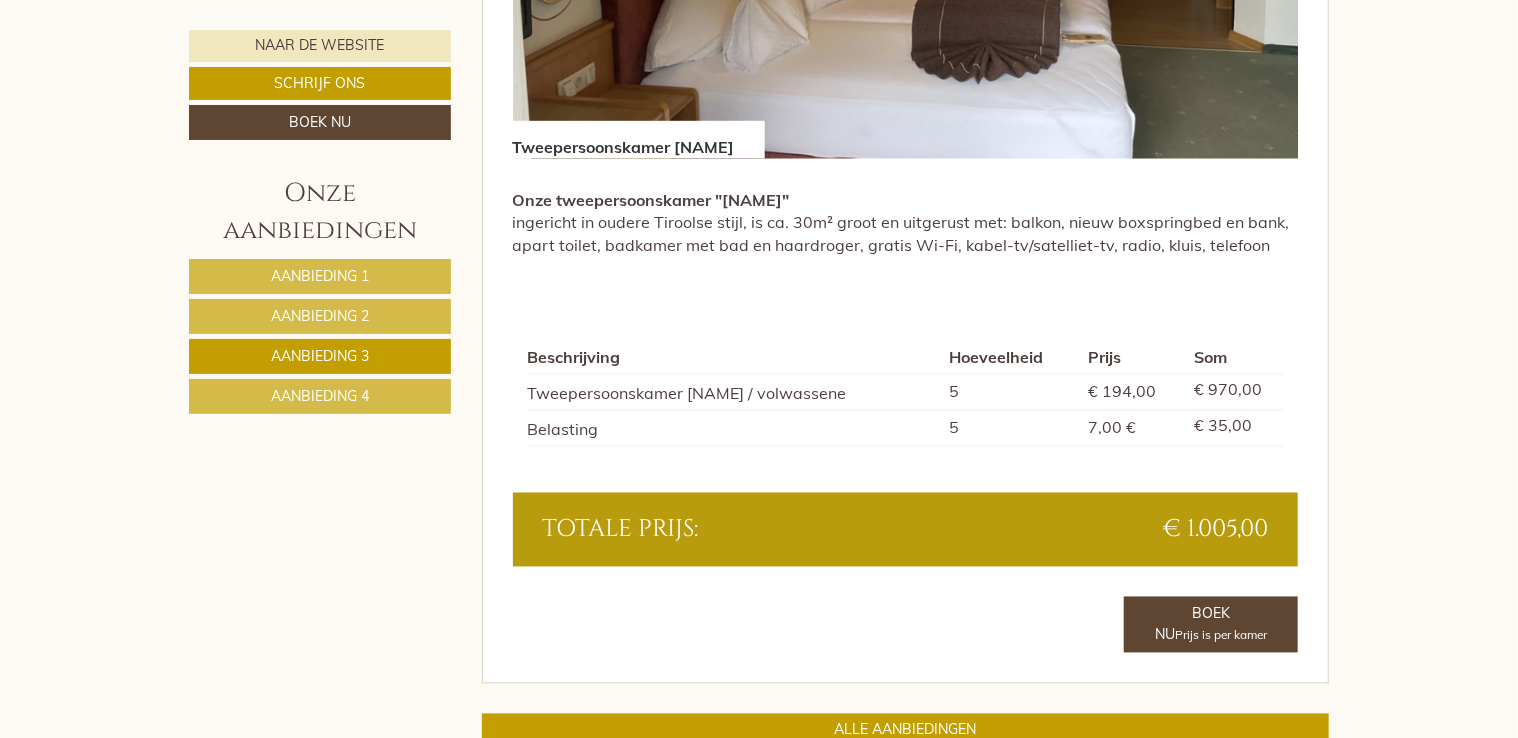 scroll, scrollTop: 1043, scrollLeft: 0, axis: vertical 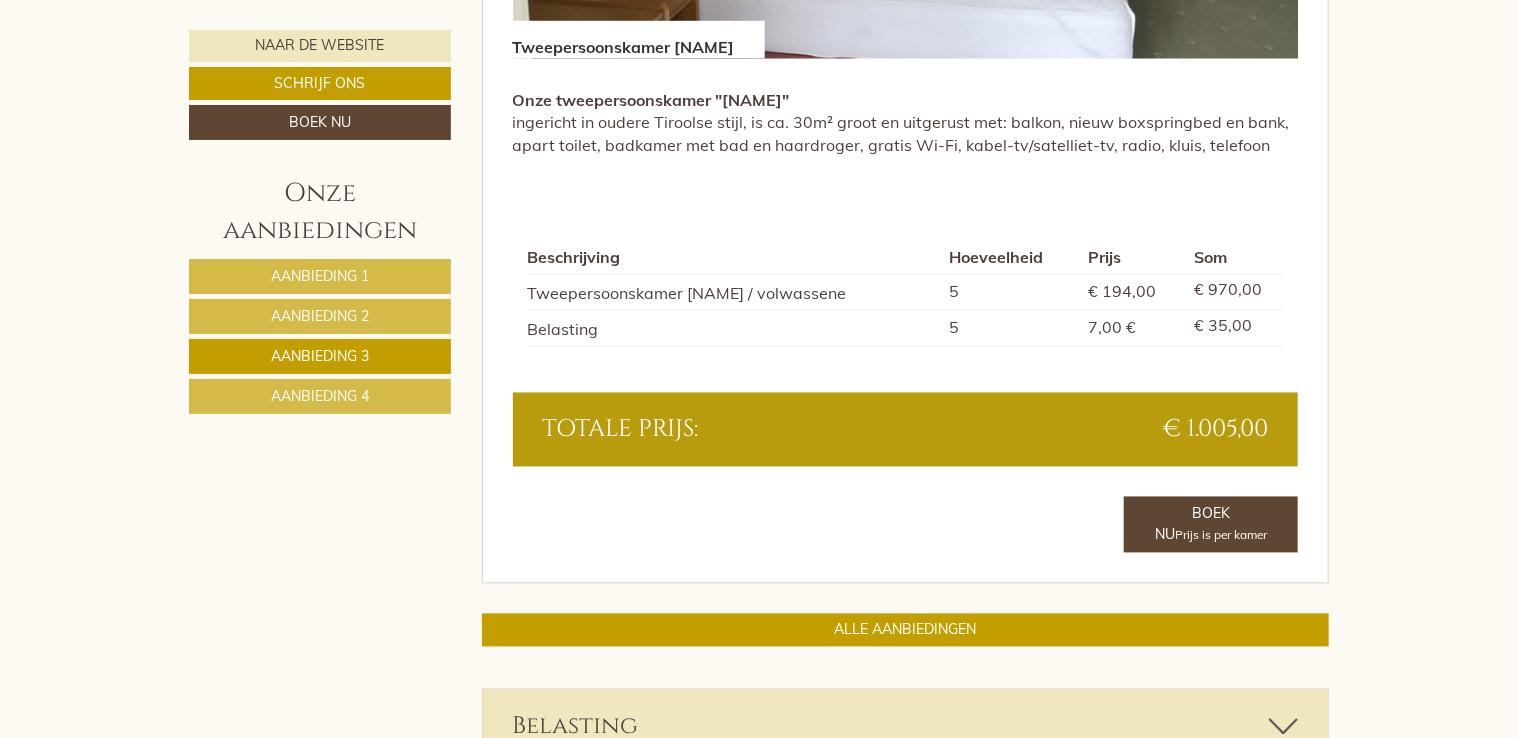 click on "Aanbieding 4" at bounding box center (320, 396) 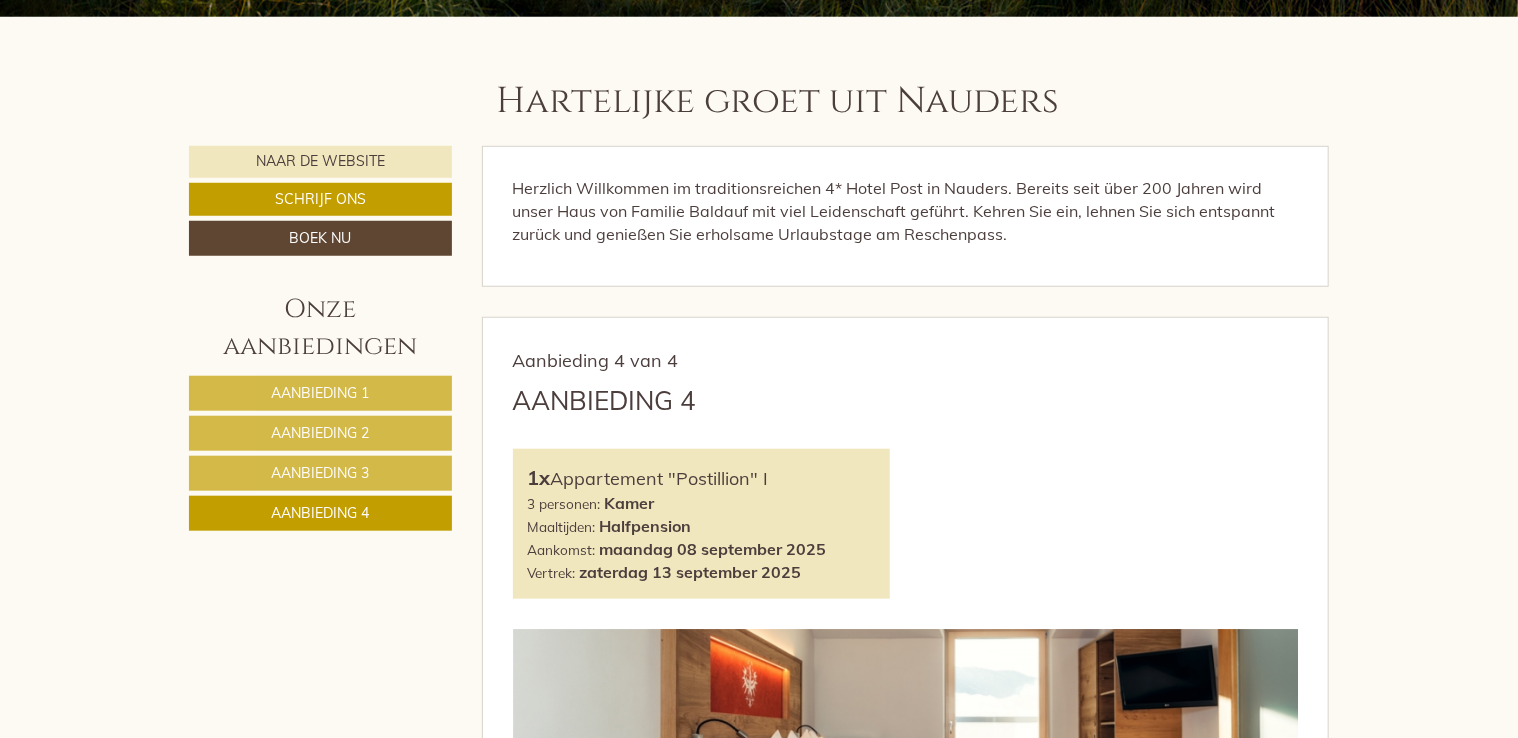 scroll, scrollTop: 643, scrollLeft: 0, axis: vertical 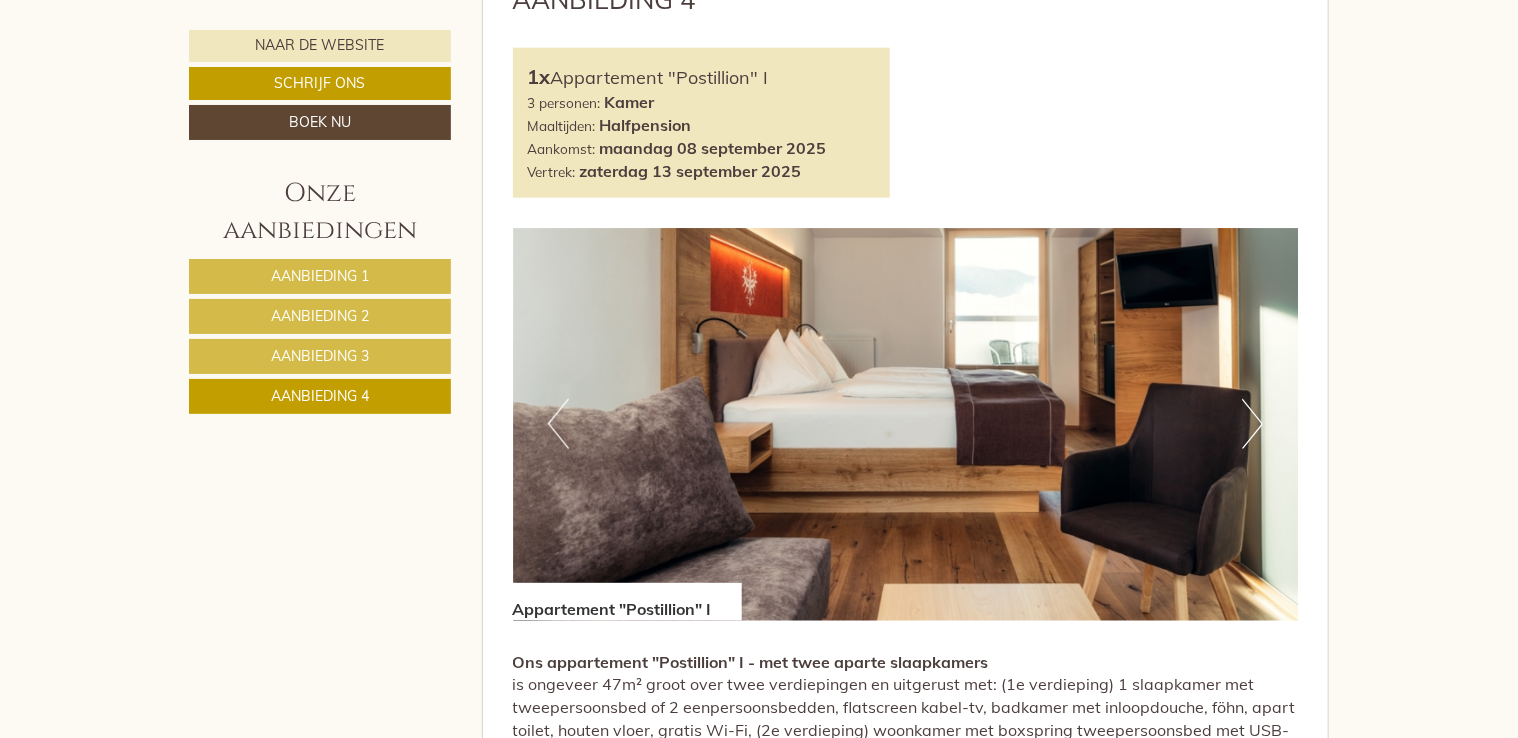 click on "Aanbieding 1" at bounding box center [320, 276] 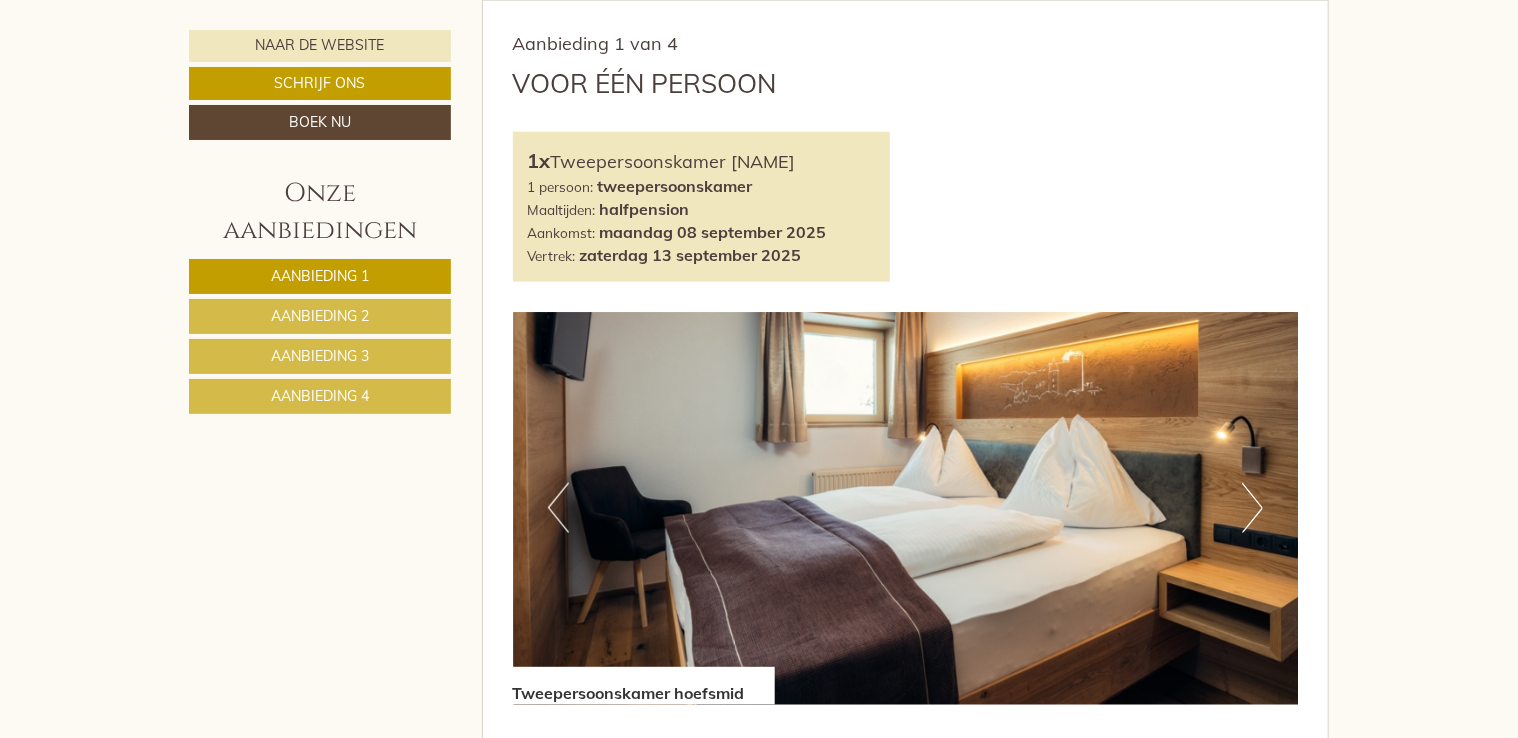 click on "Aanbieding 2" at bounding box center [320, 316] 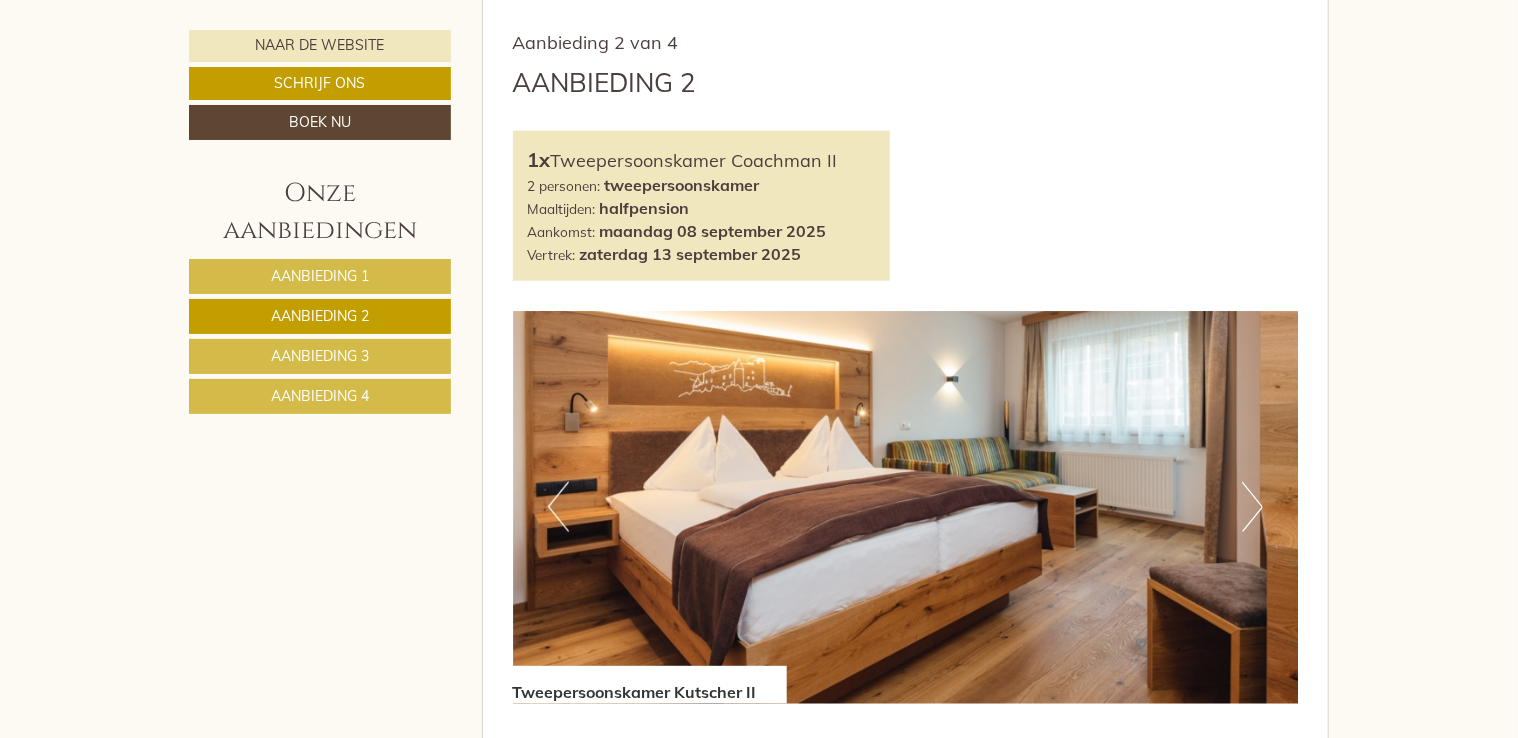 scroll, scrollTop: 1343, scrollLeft: 0, axis: vertical 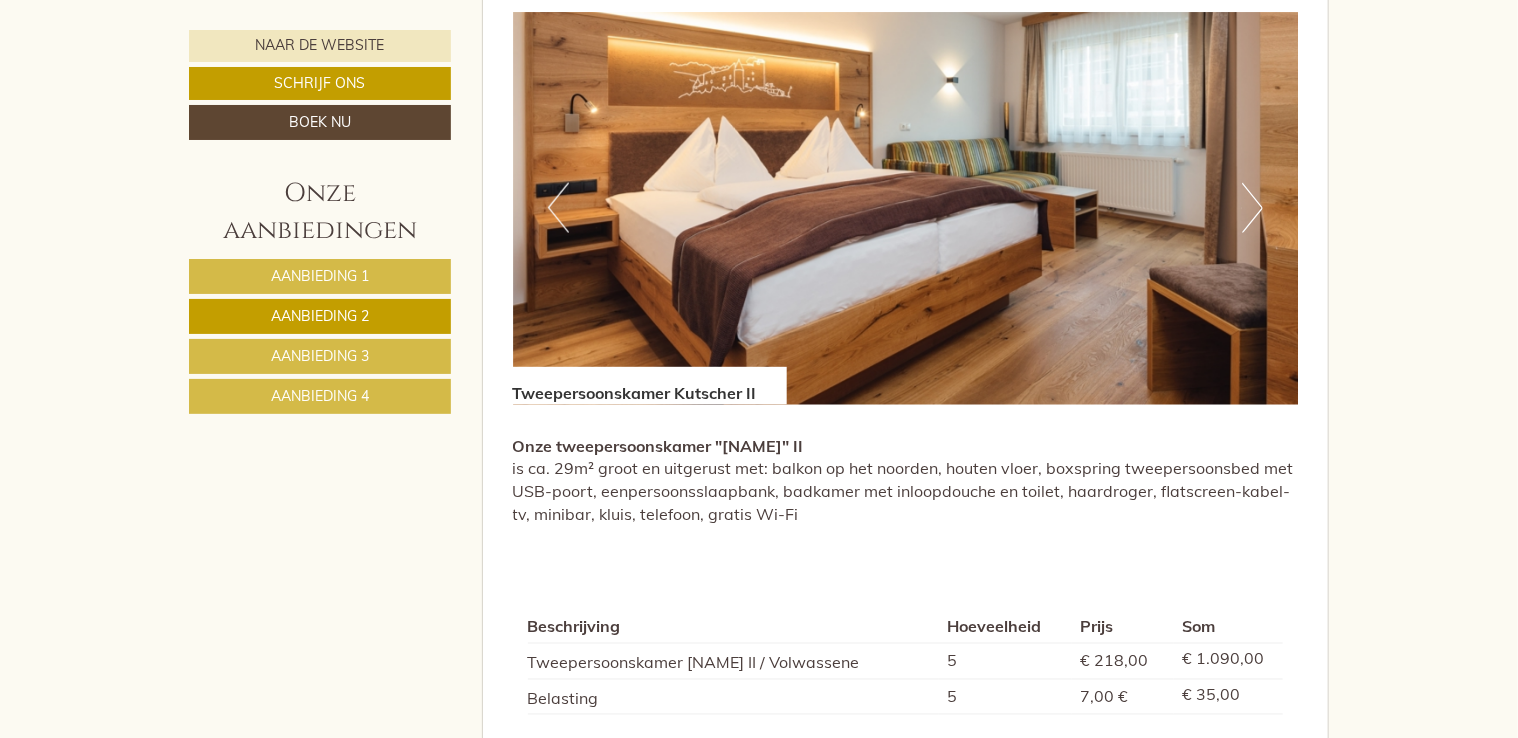 click on "Volgend" at bounding box center [1252, 208] 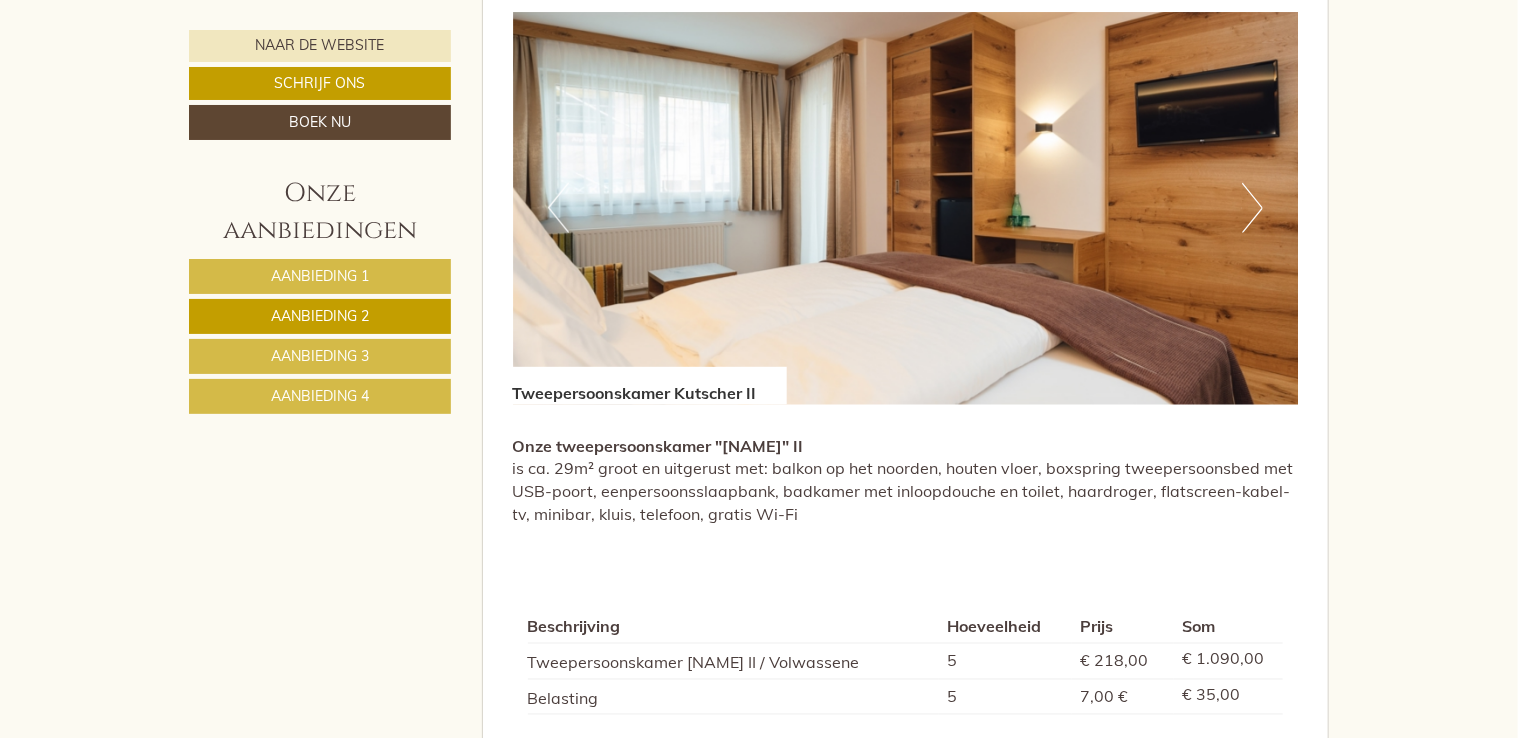 click on "Volgend" at bounding box center (1252, 208) 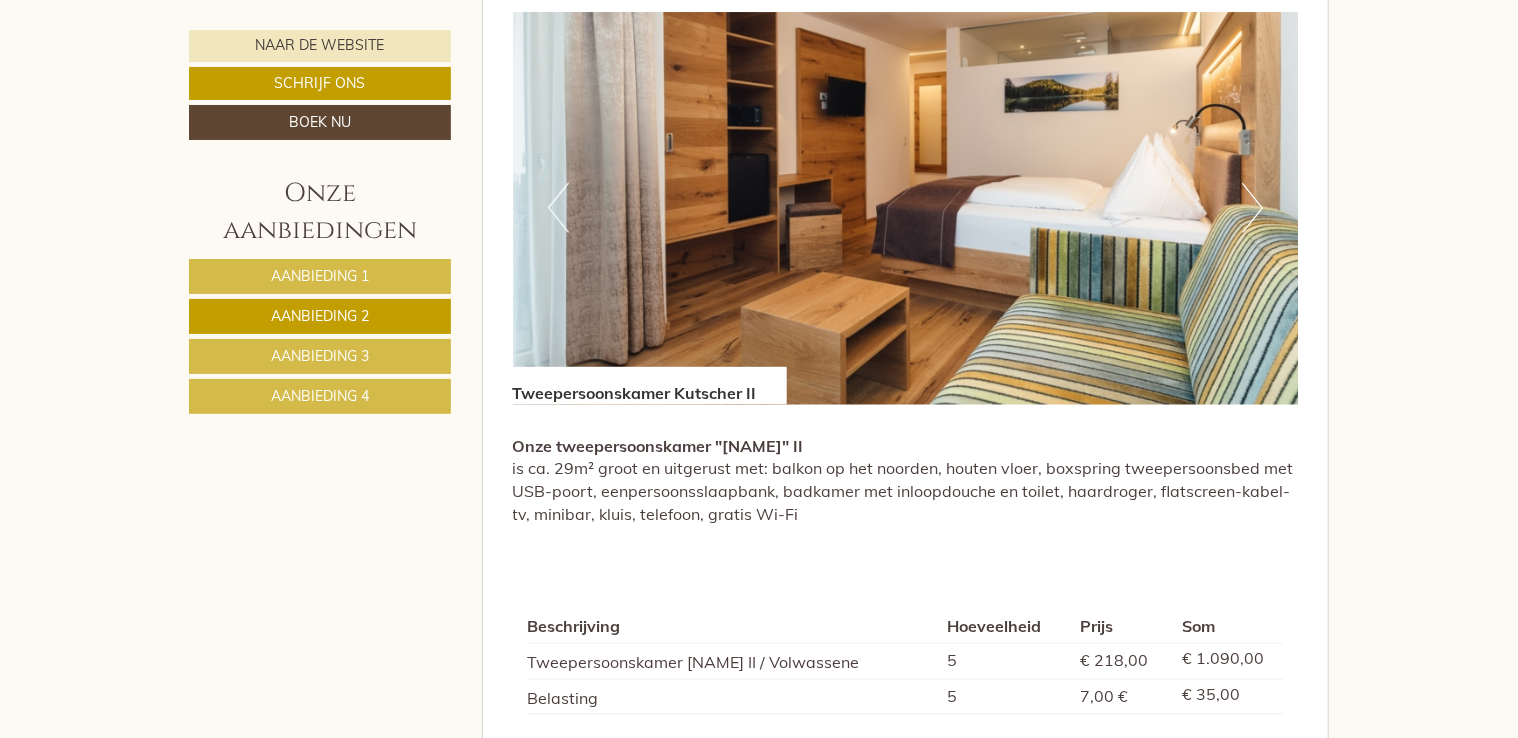 click on "Volgend" at bounding box center (1252, 208) 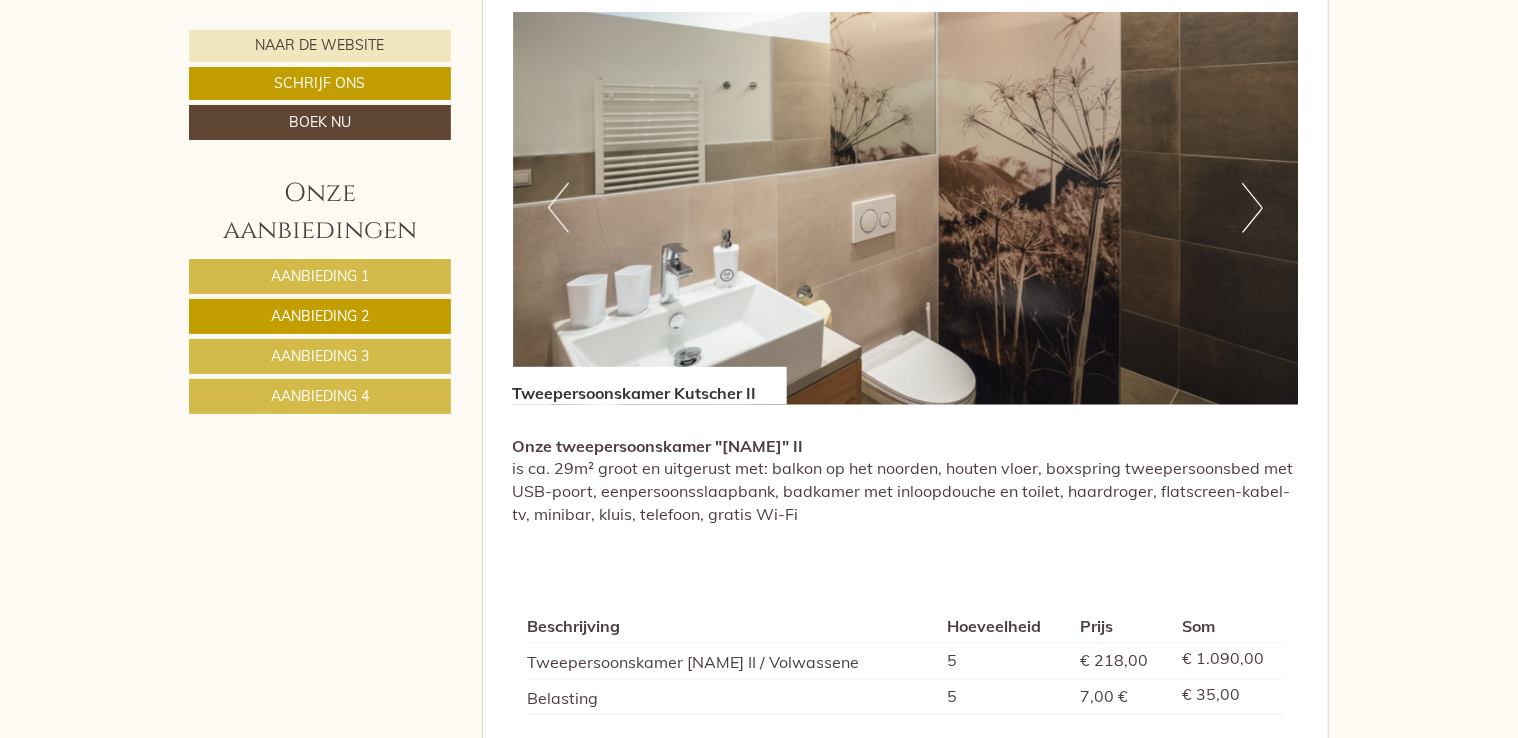 click on "Volgend" at bounding box center [1252, 208] 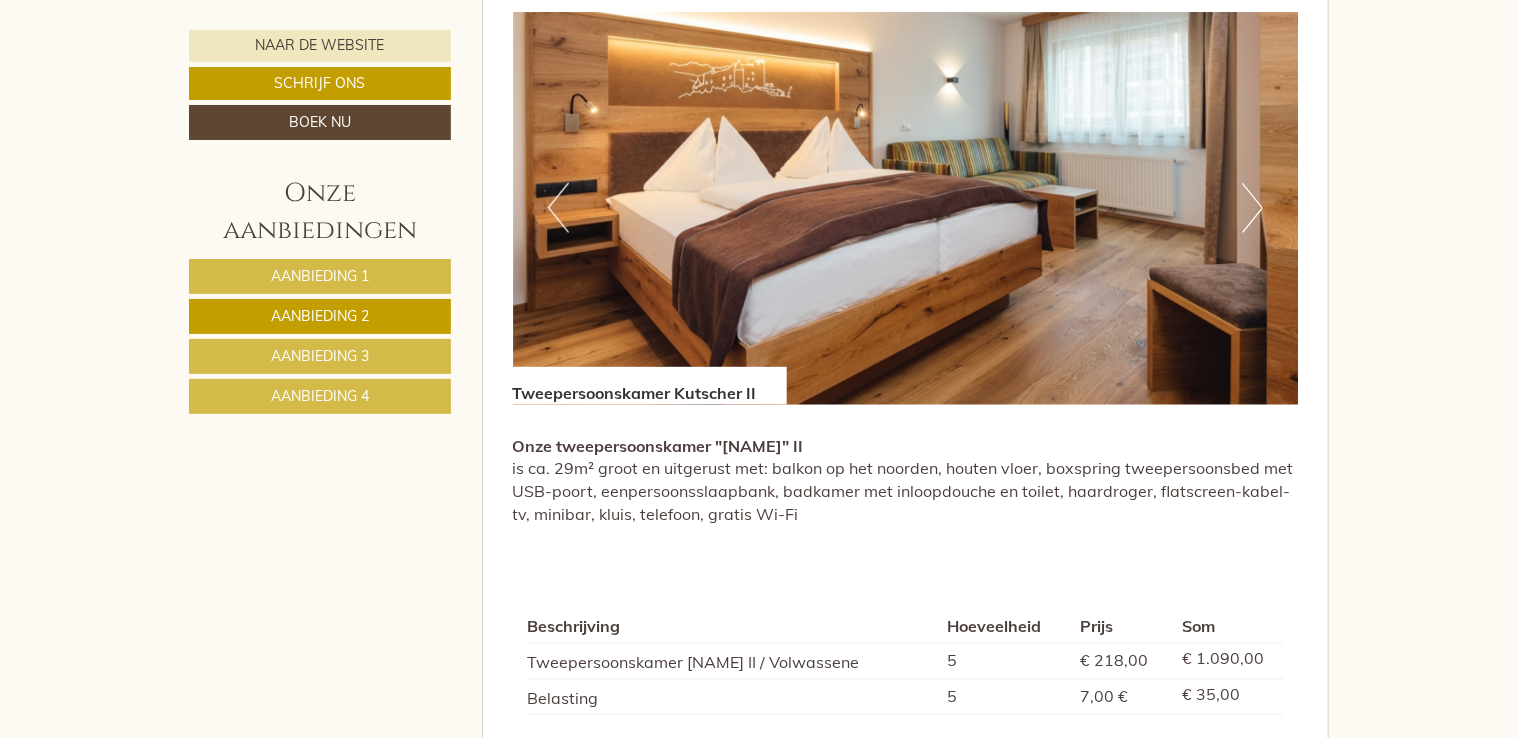 click on "Aanbieding 3" at bounding box center [320, 356] 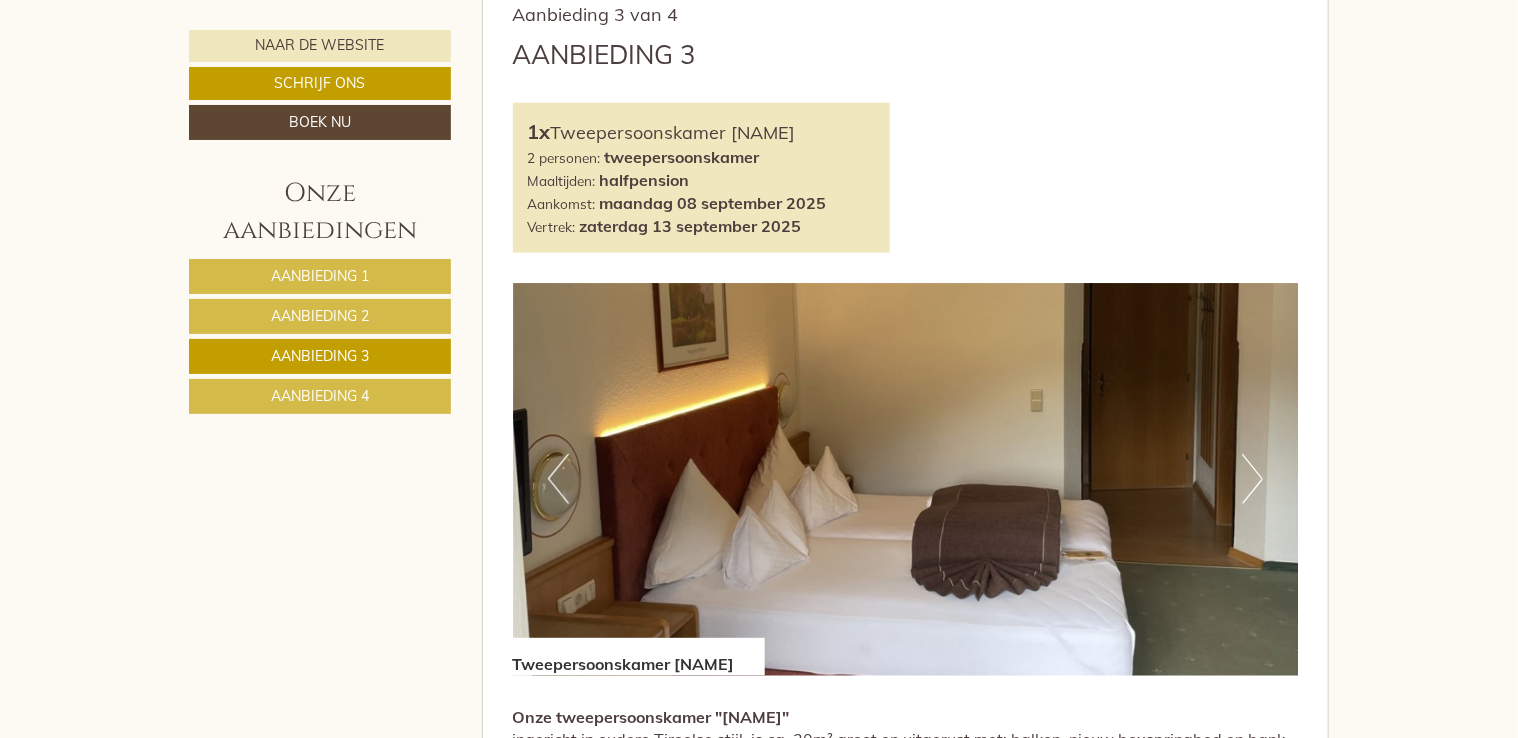 scroll, scrollTop: 1143, scrollLeft: 0, axis: vertical 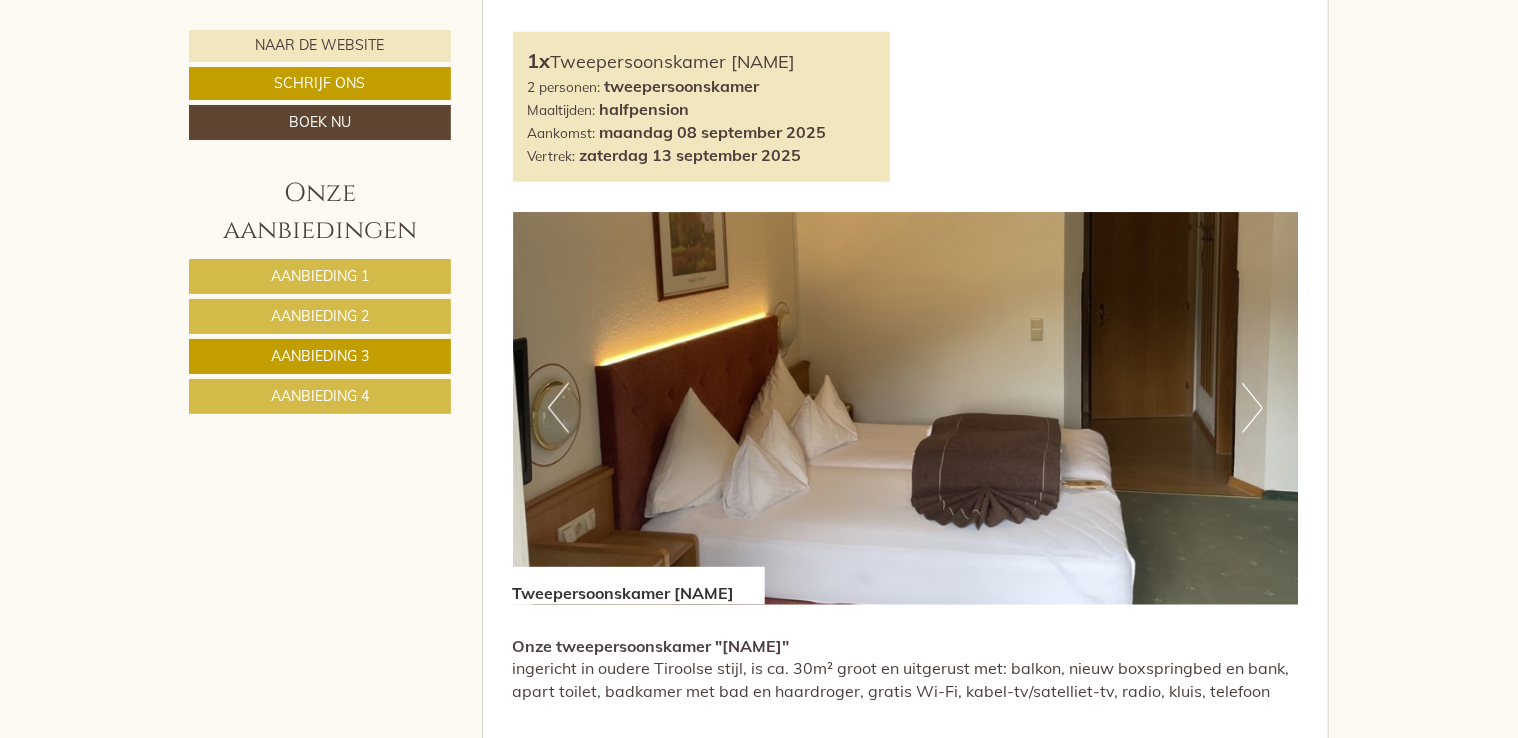 click on "Volgend" at bounding box center (1252, 408) 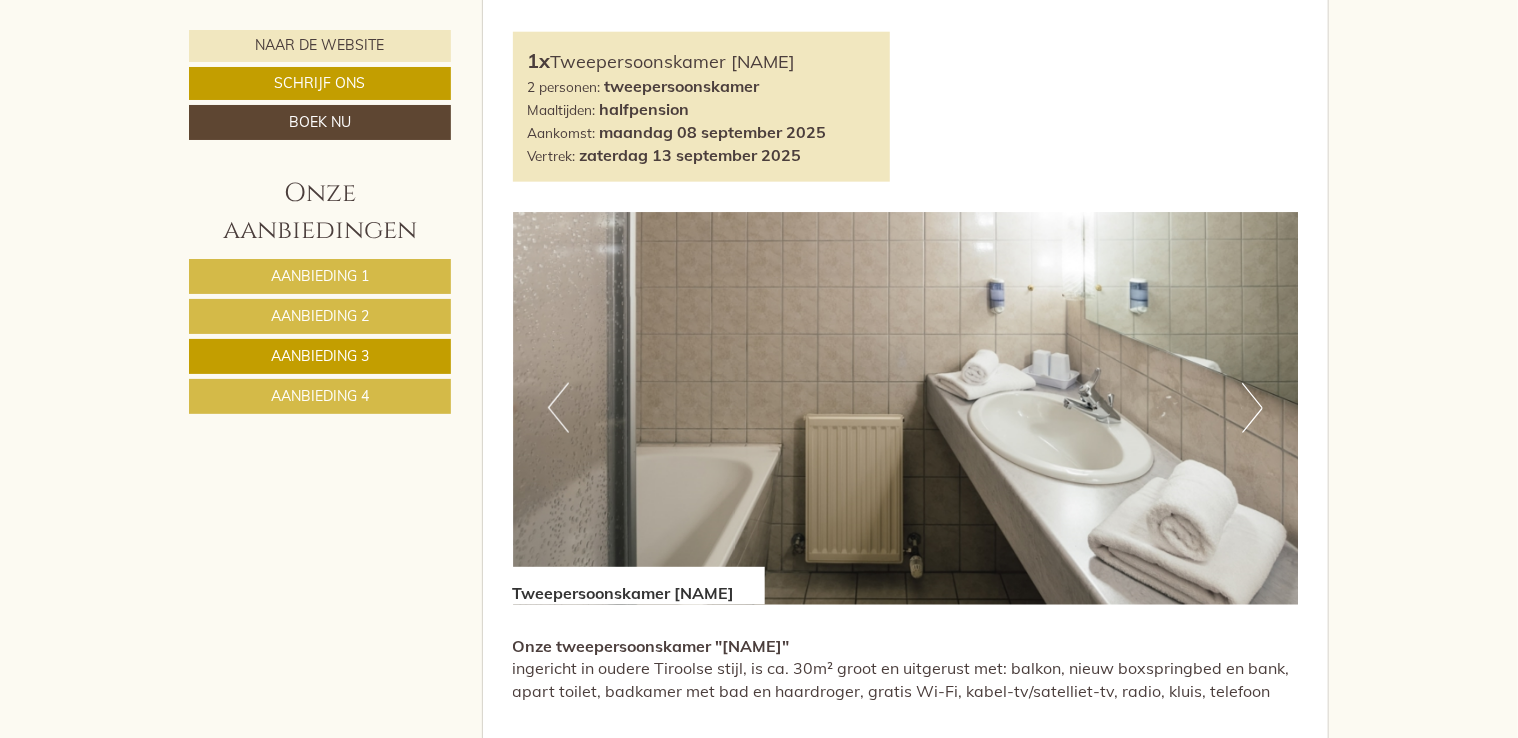 click on "Volgend" at bounding box center [1252, 408] 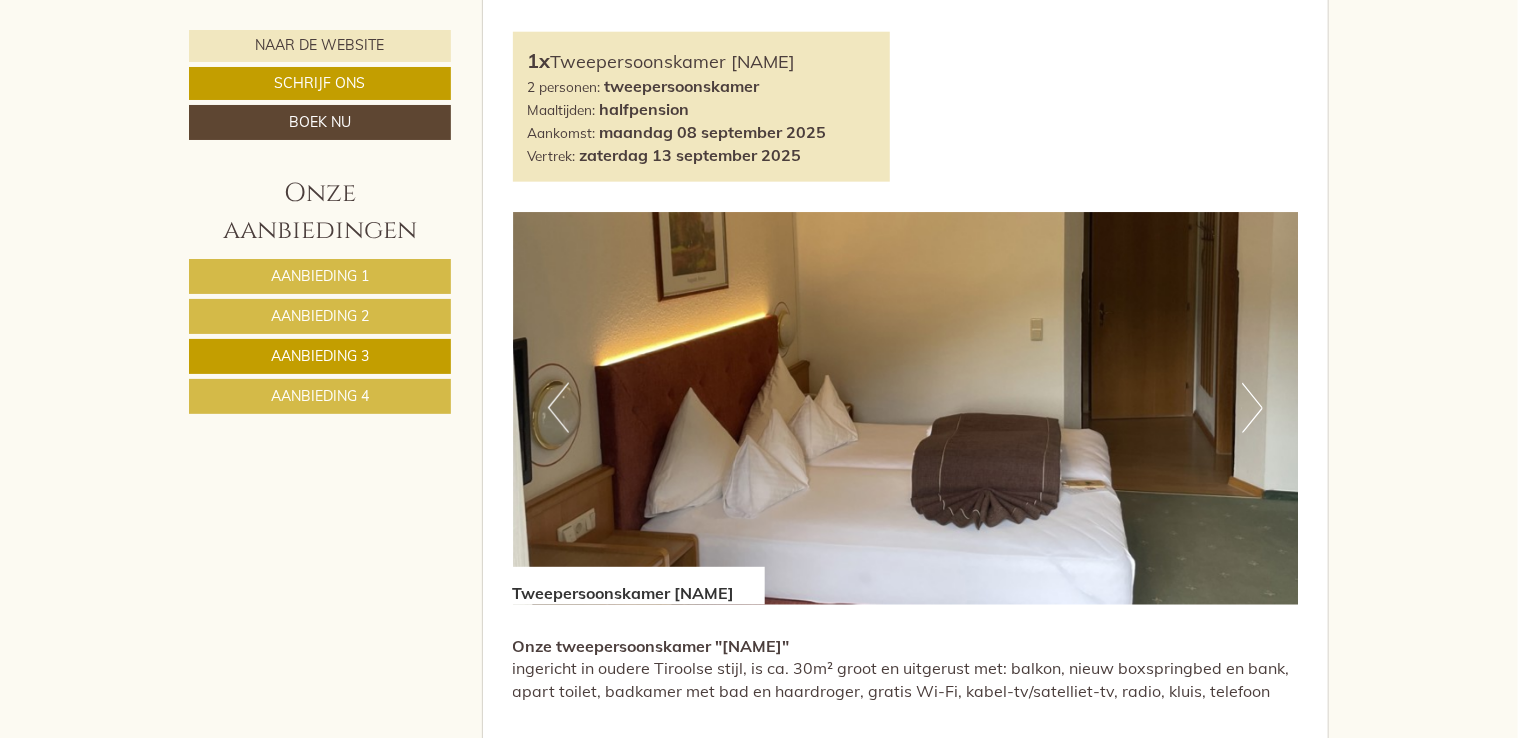 click on "Volgend" at bounding box center [1252, 408] 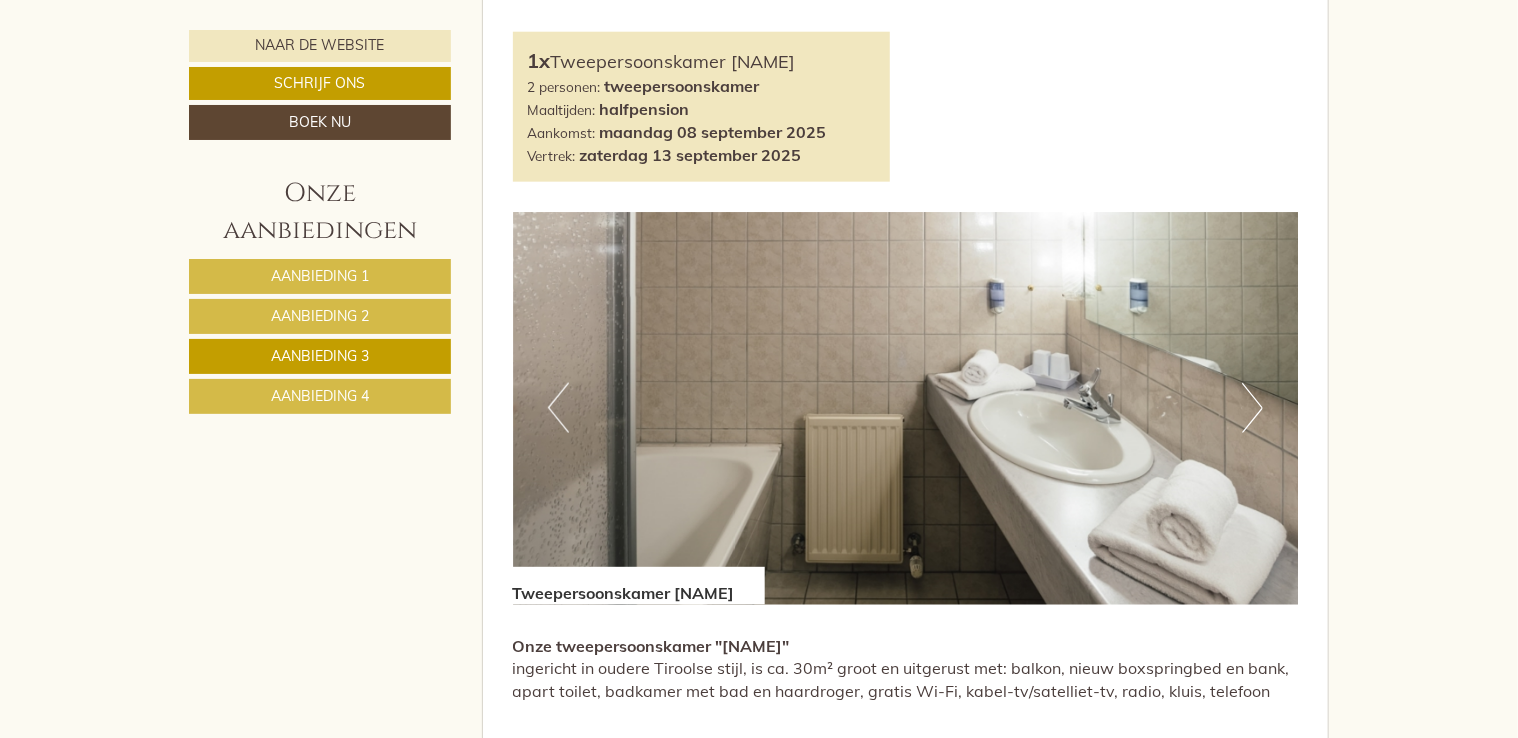 click on "Vorig" at bounding box center [558, 408] 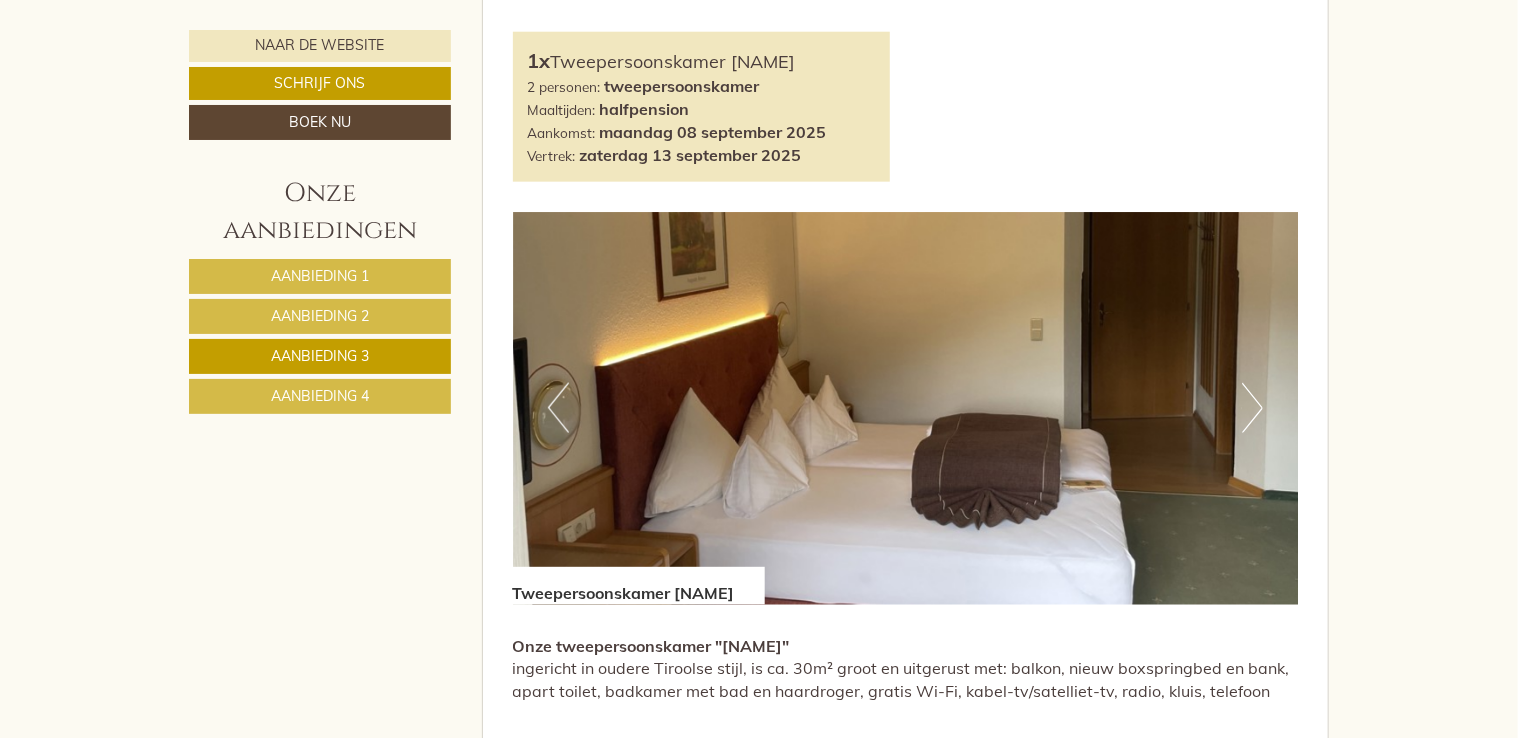 click on "Aanbieding 1" at bounding box center (320, 276) 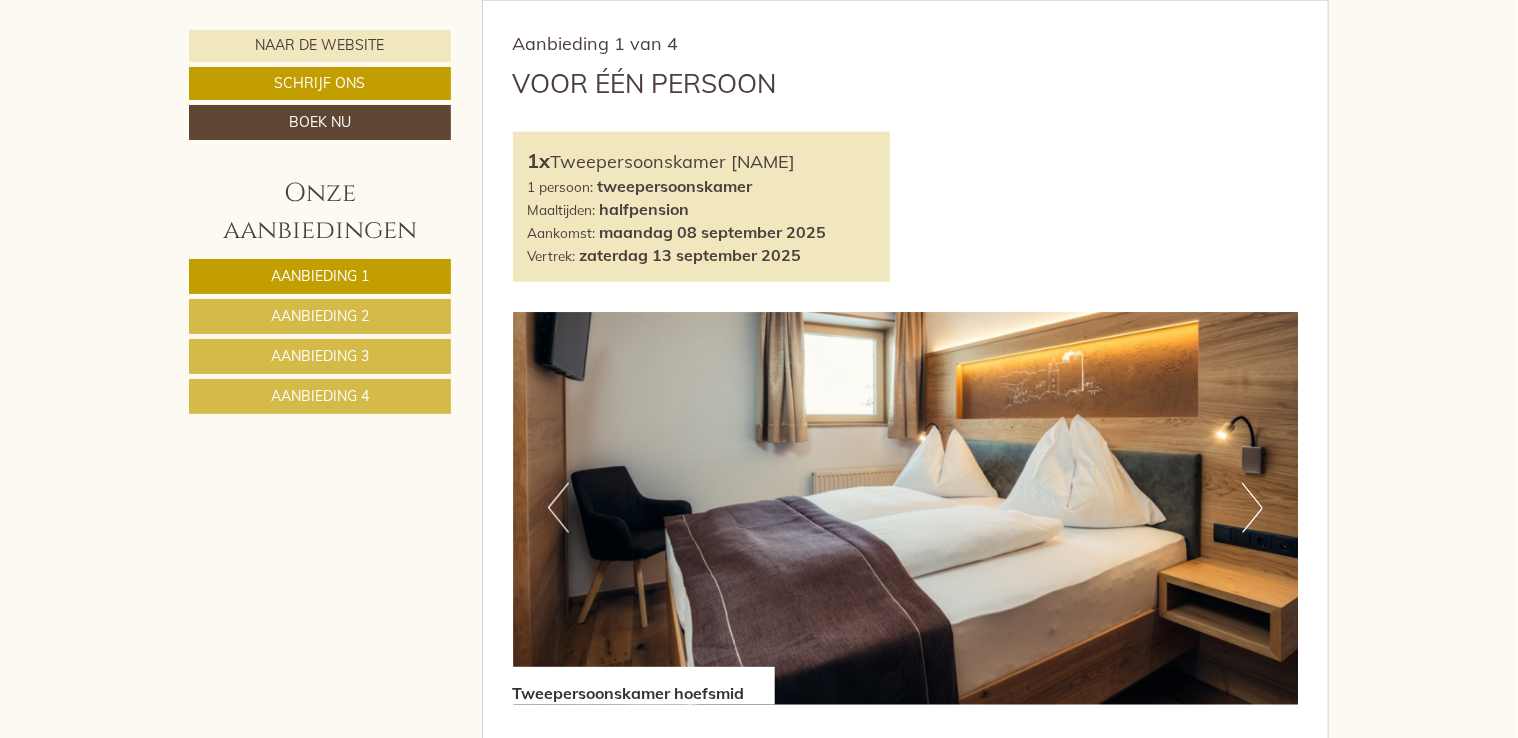click on "Aanbieding 2" at bounding box center (320, 316) 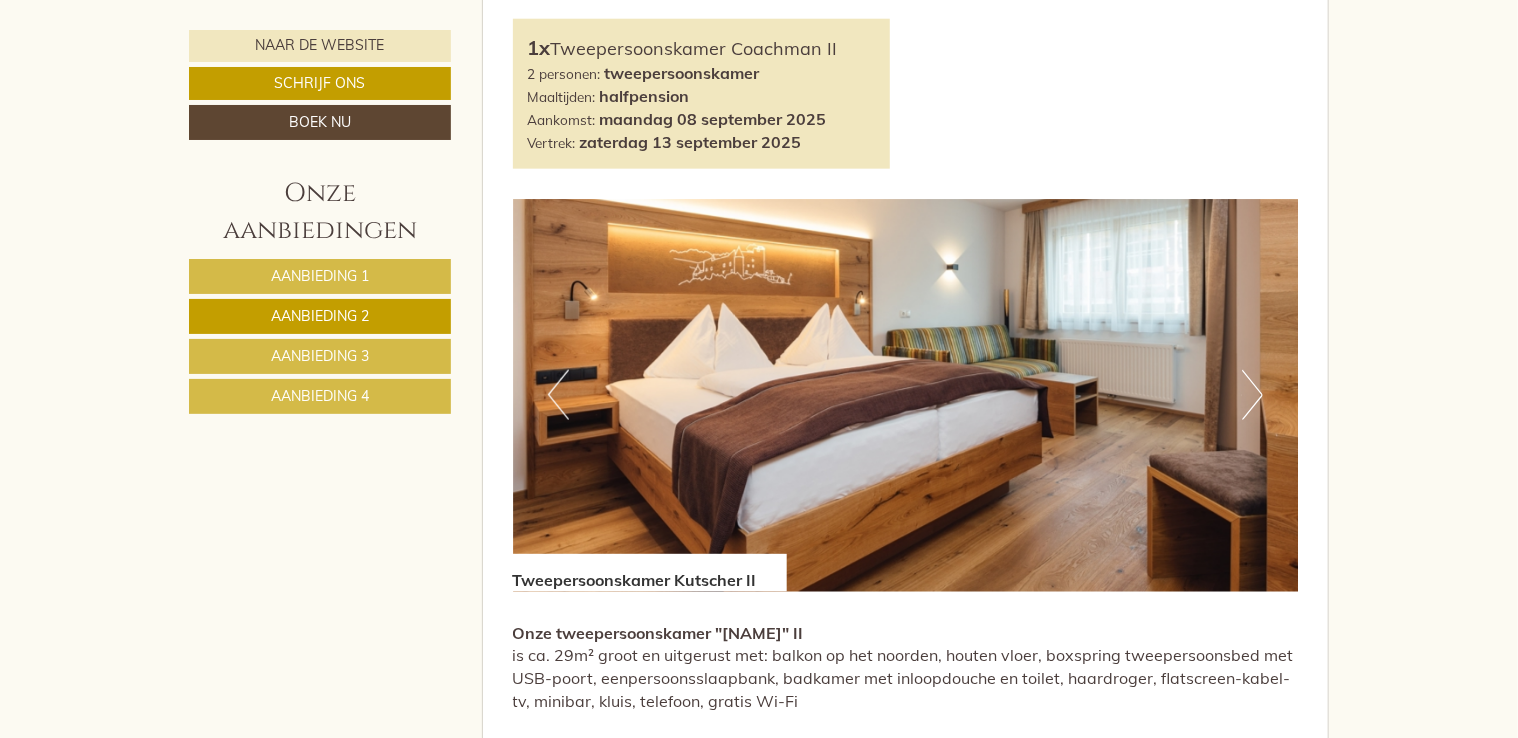 scroll, scrollTop: 1143, scrollLeft: 0, axis: vertical 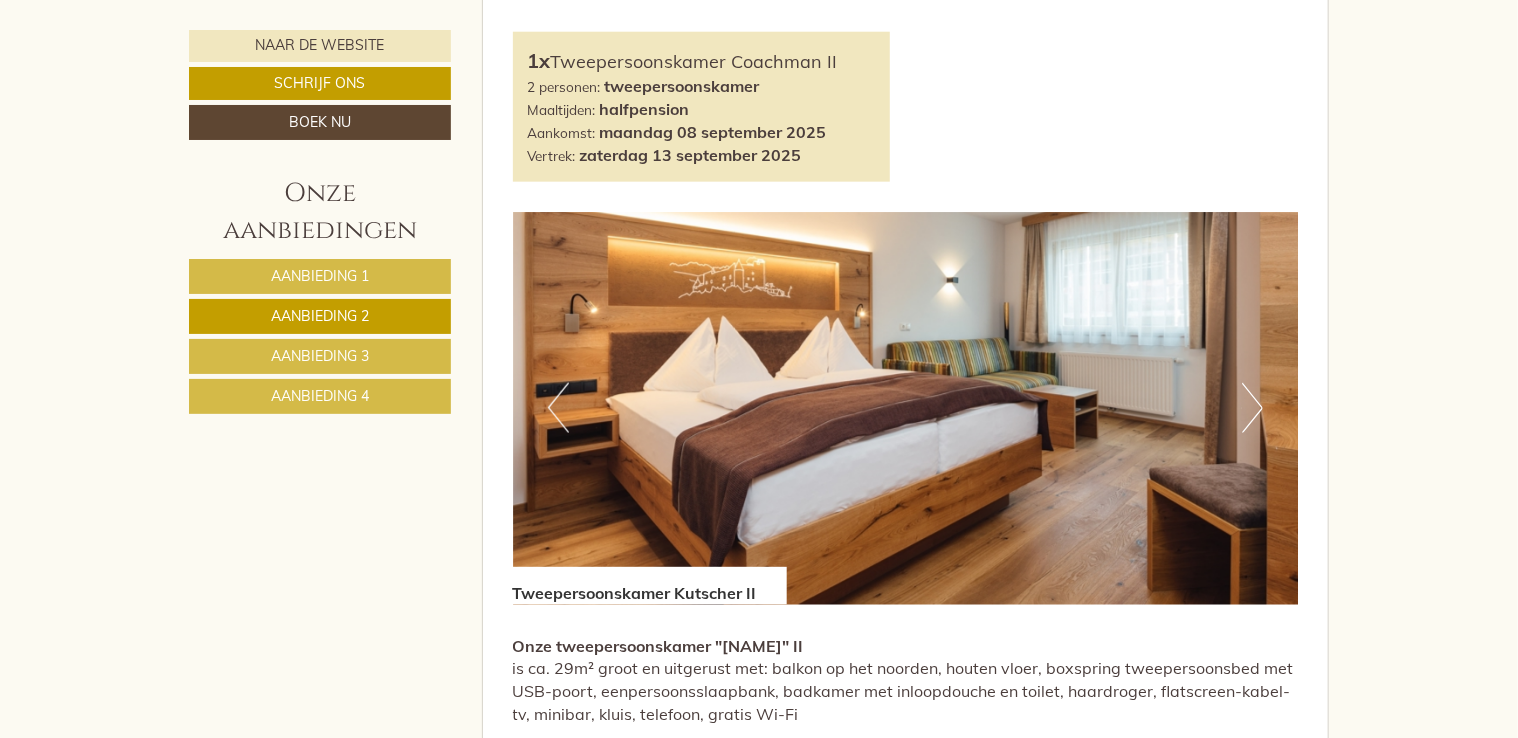 click on "Volgend" at bounding box center [1252, 408] 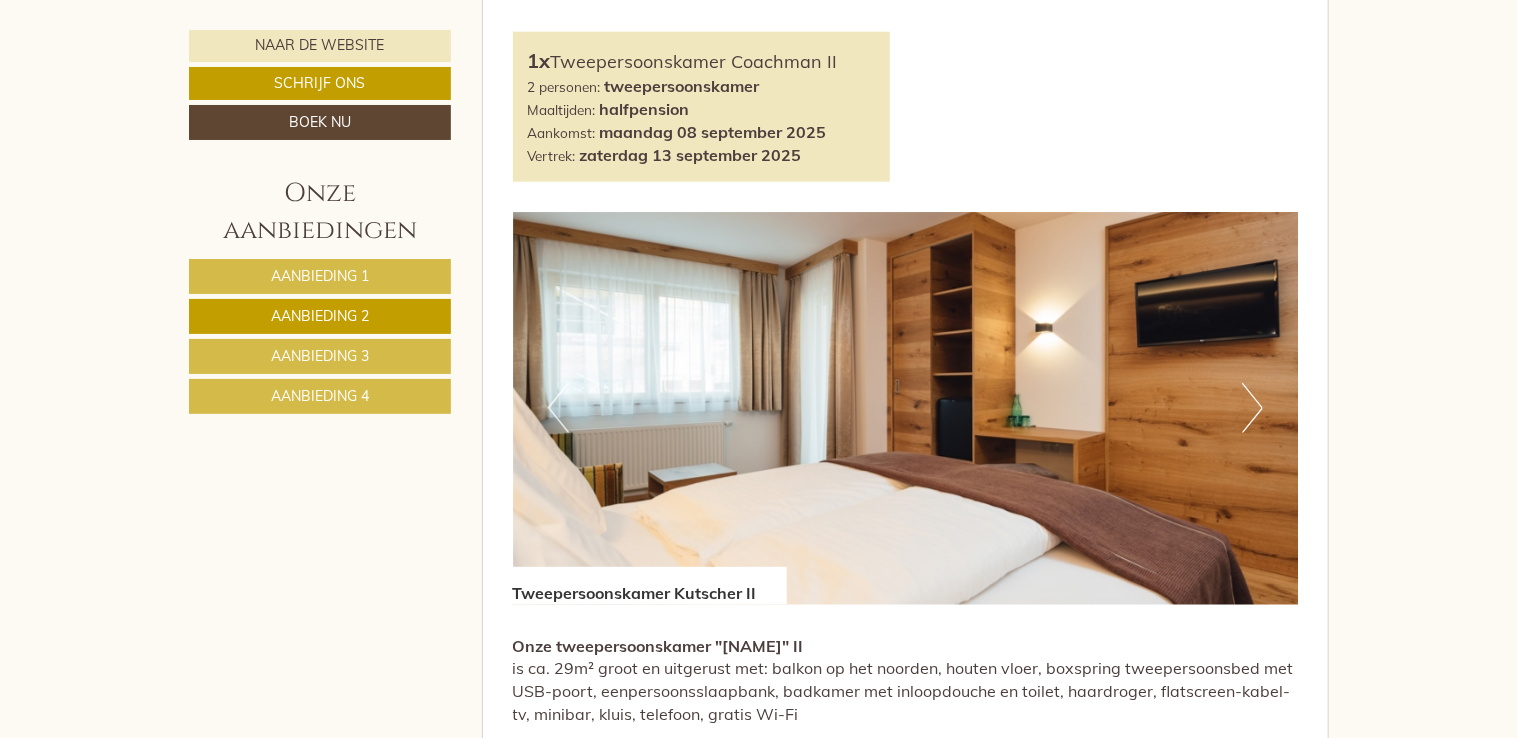 click on "Volgend" at bounding box center [1252, 408] 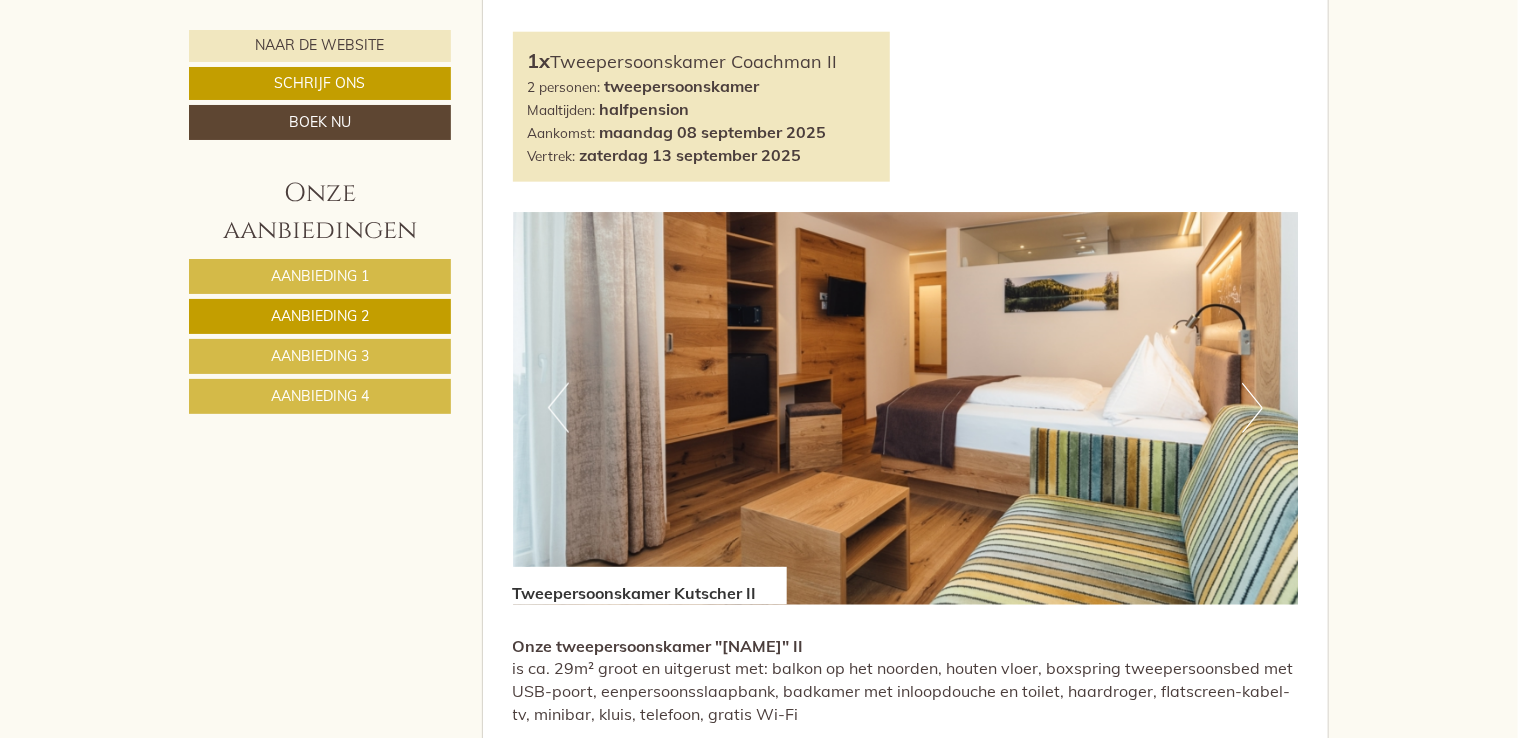 click on "Volgend" at bounding box center (1252, 408) 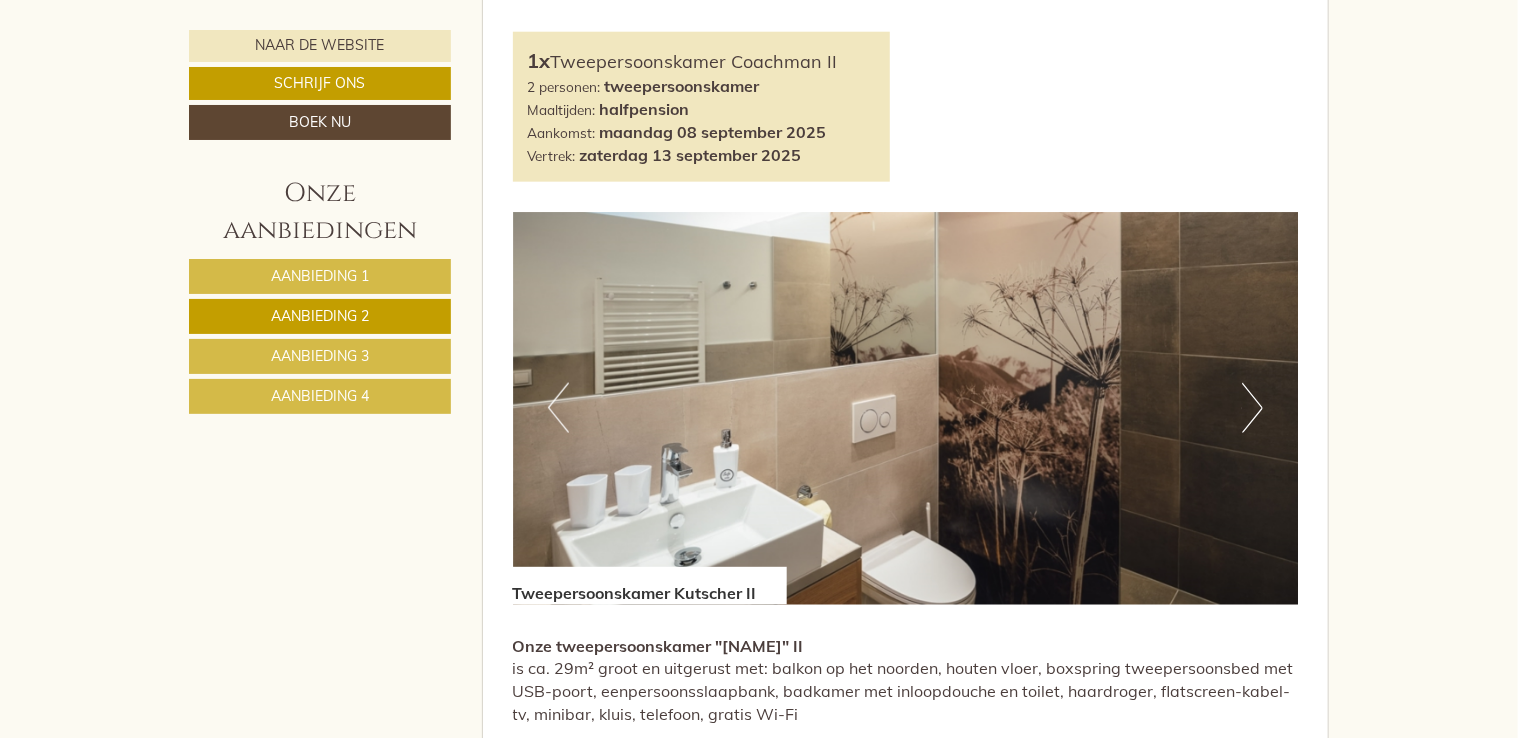 click on "Volgend" at bounding box center [1252, 408] 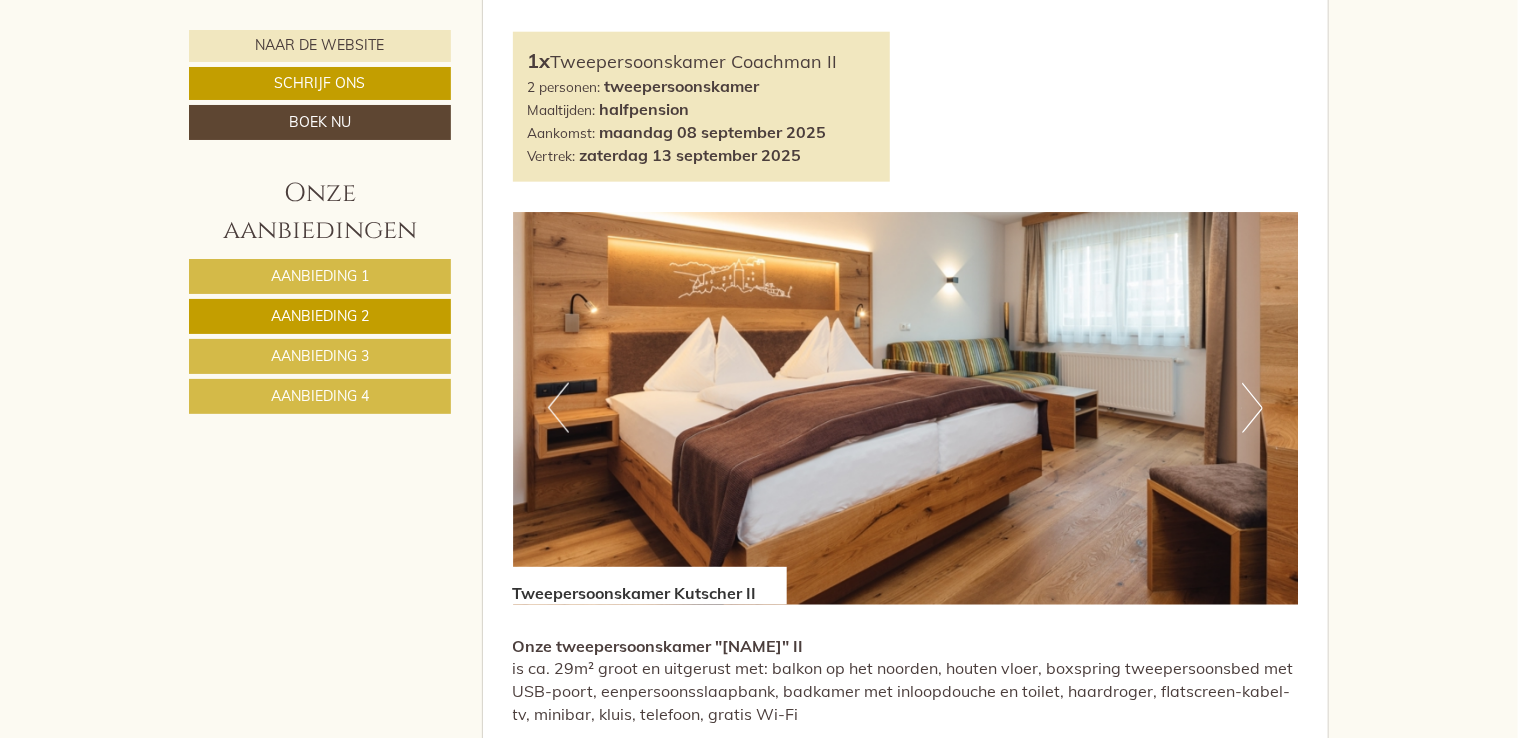 click on "Volgend" at bounding box center (1252, 408) 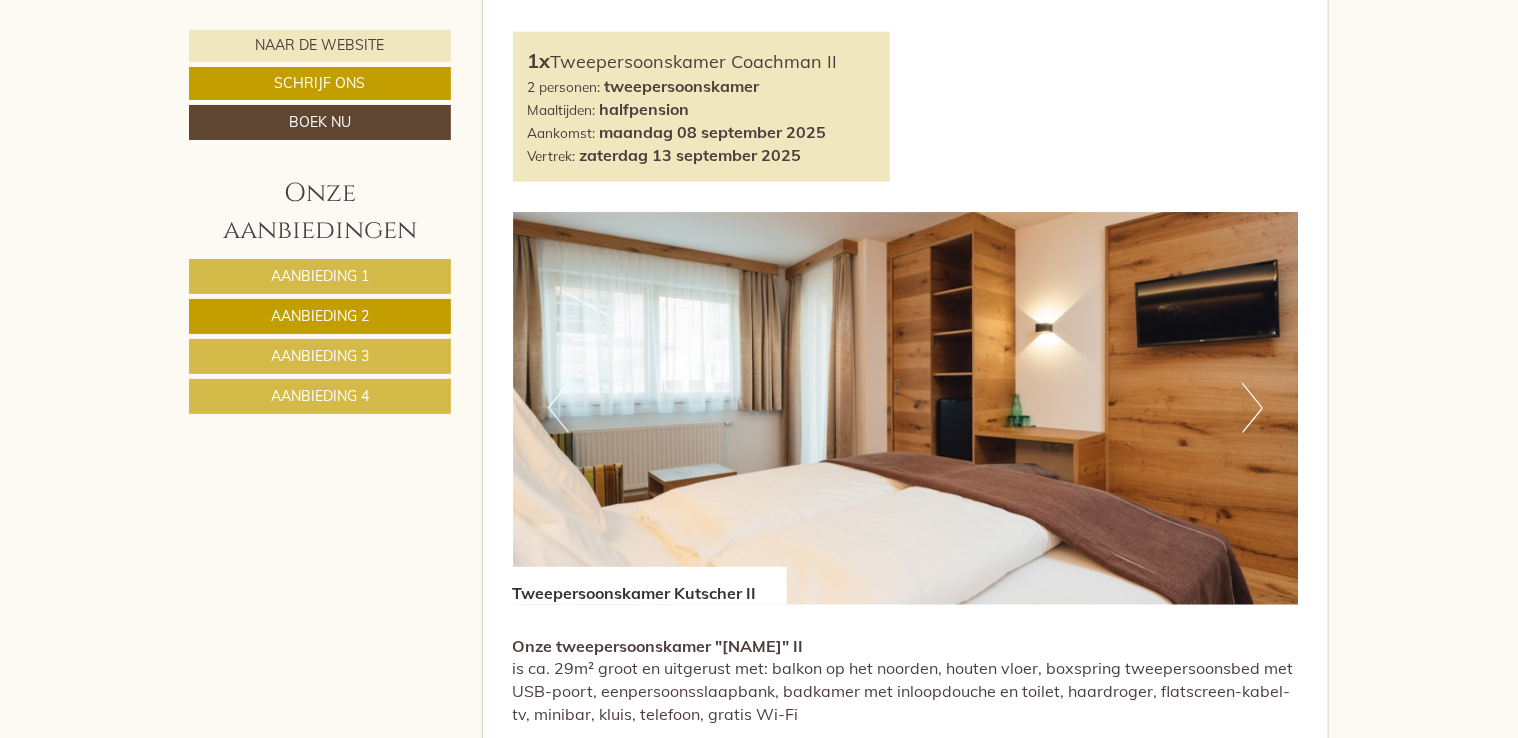 click on "Volgend" at bounding box center [1252, 408] 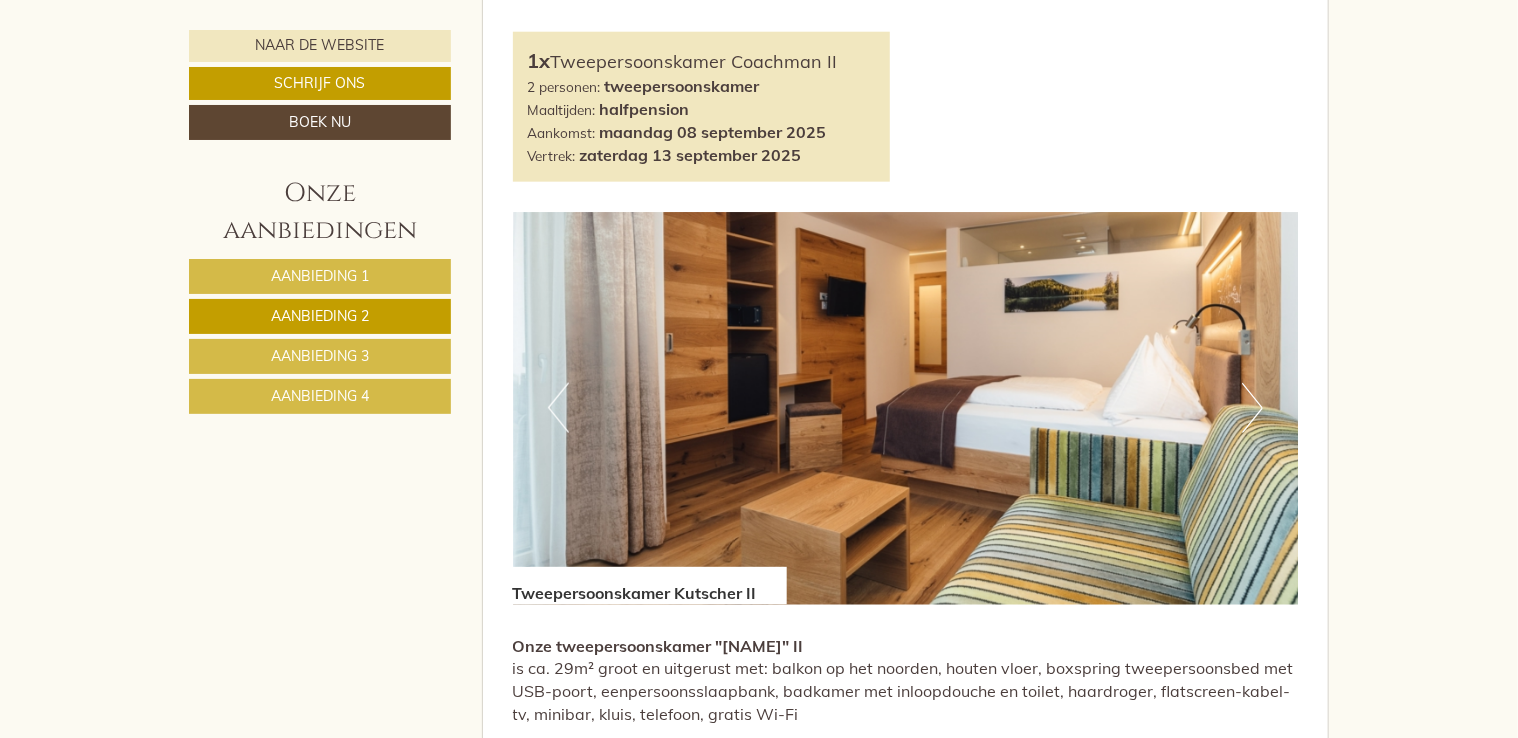 click on "Volgend" at bounding box center (1252, 408) 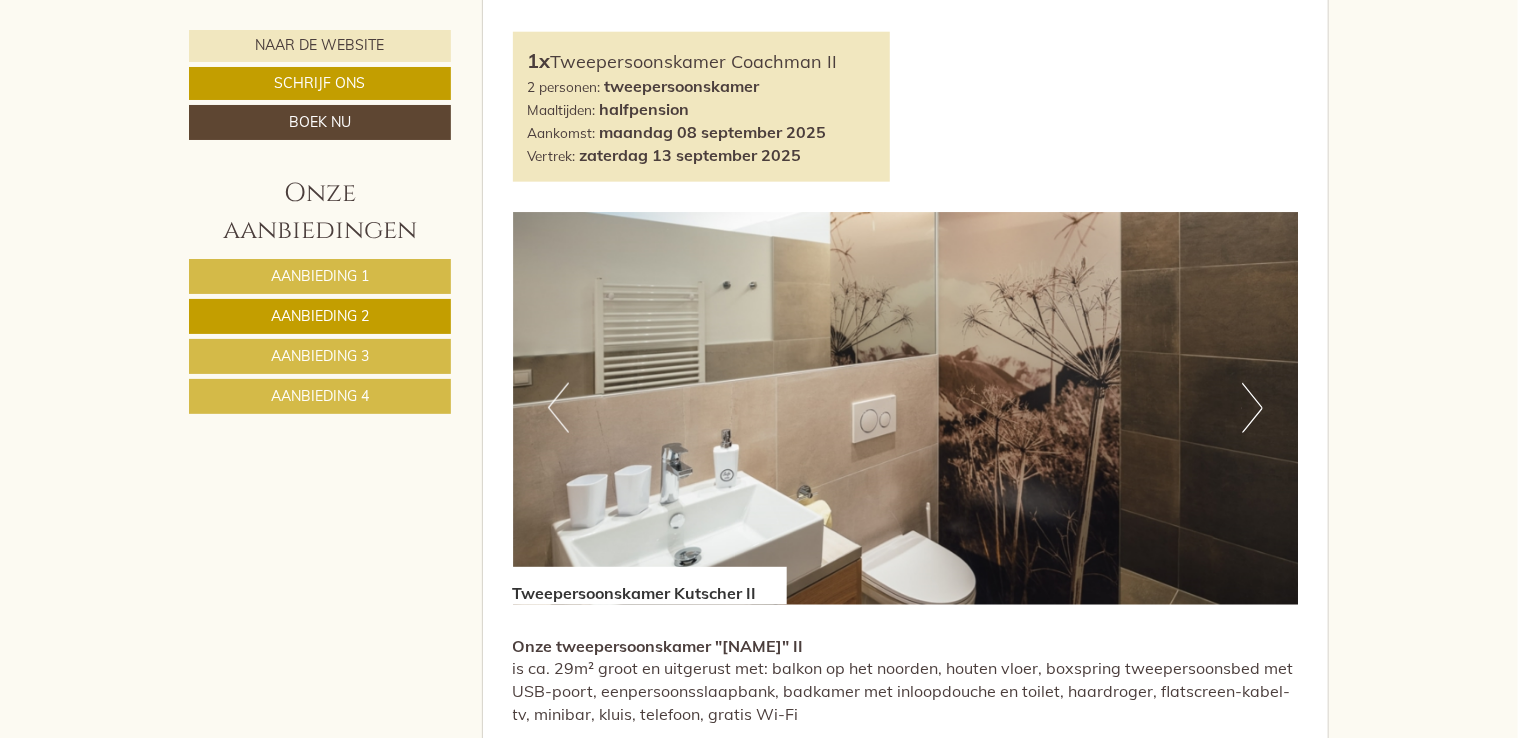 click on "Aanbieding 3" at bounding box center [320, 356] 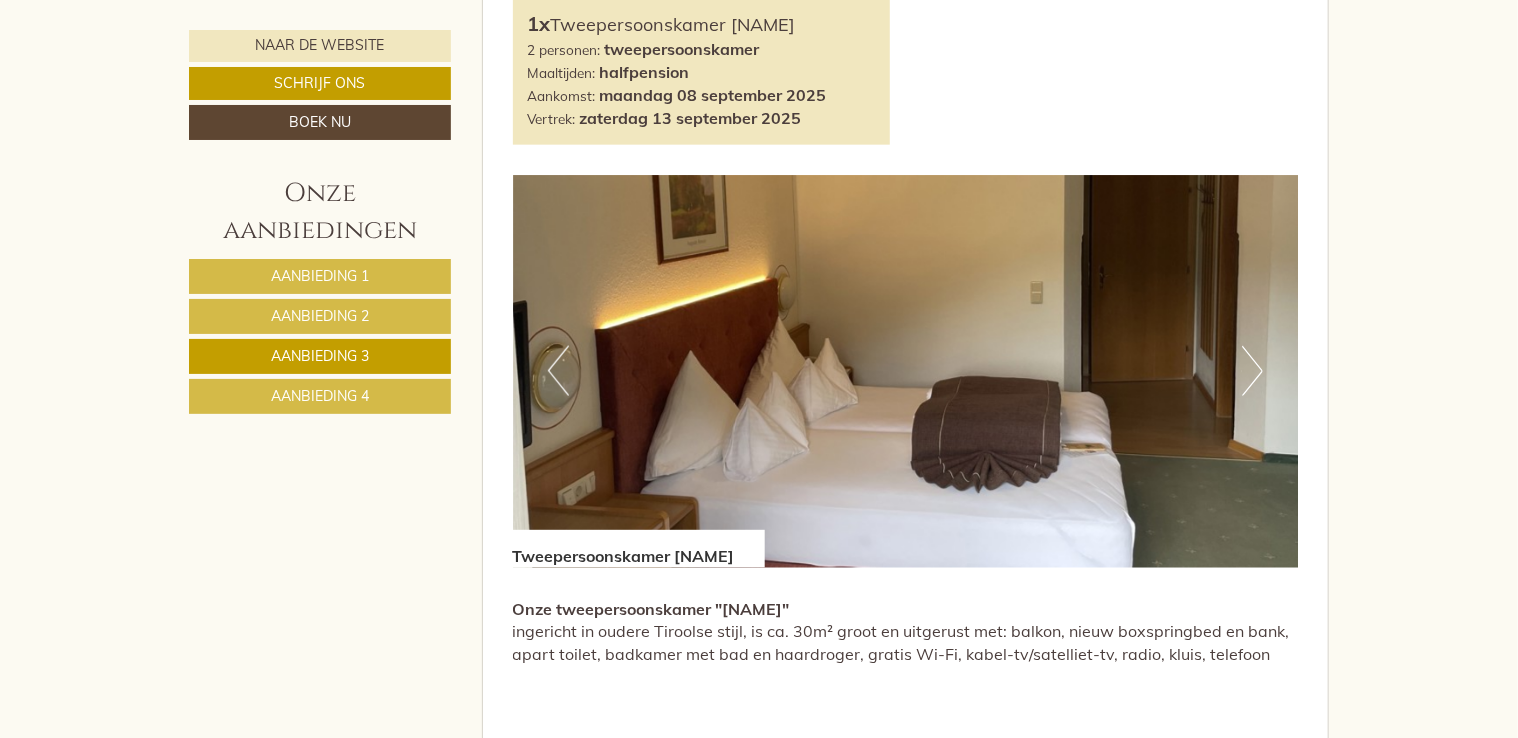 scroll, scrollTop: 1143, scrollLeft: 0, axis: vertical 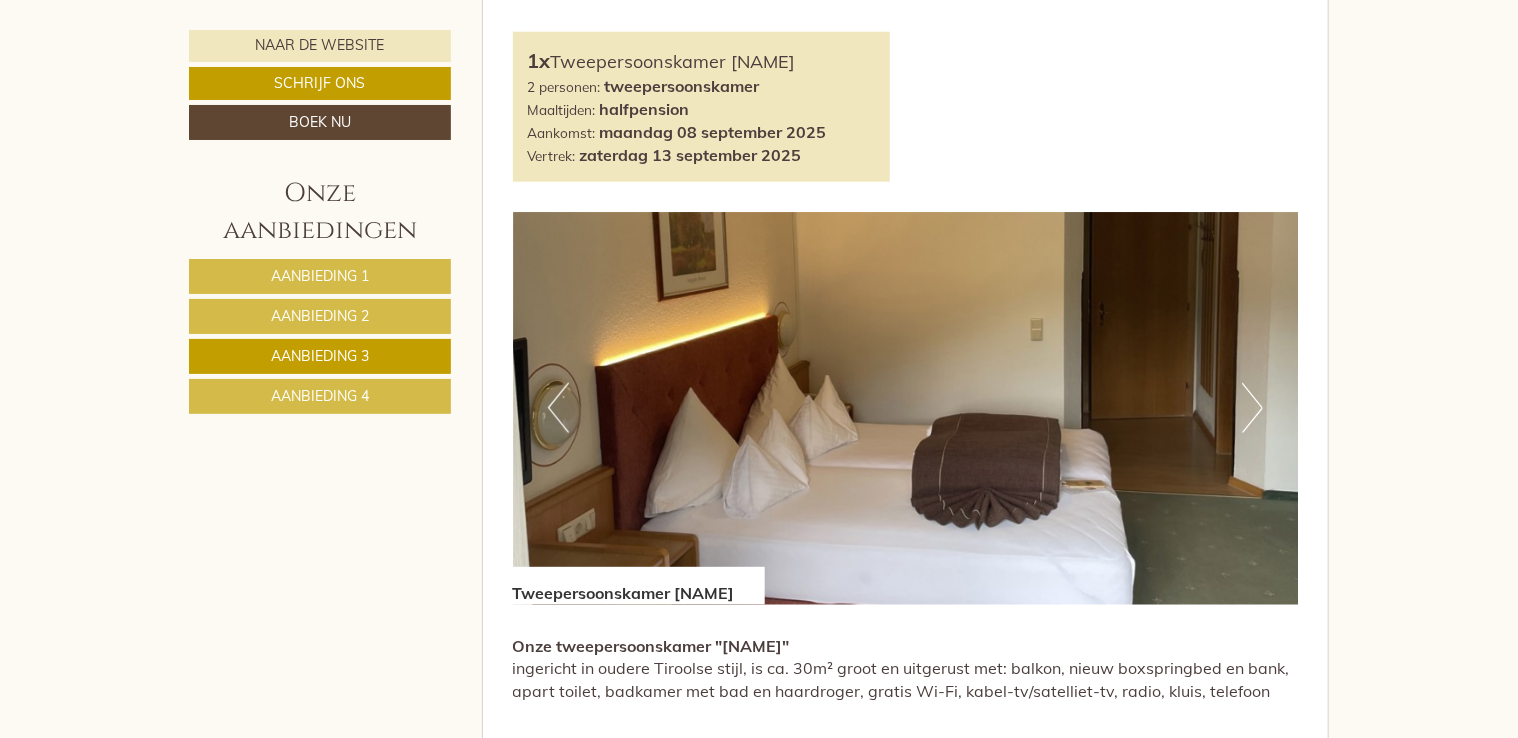 click on "Volgend" at bounding box center (1252, 408) 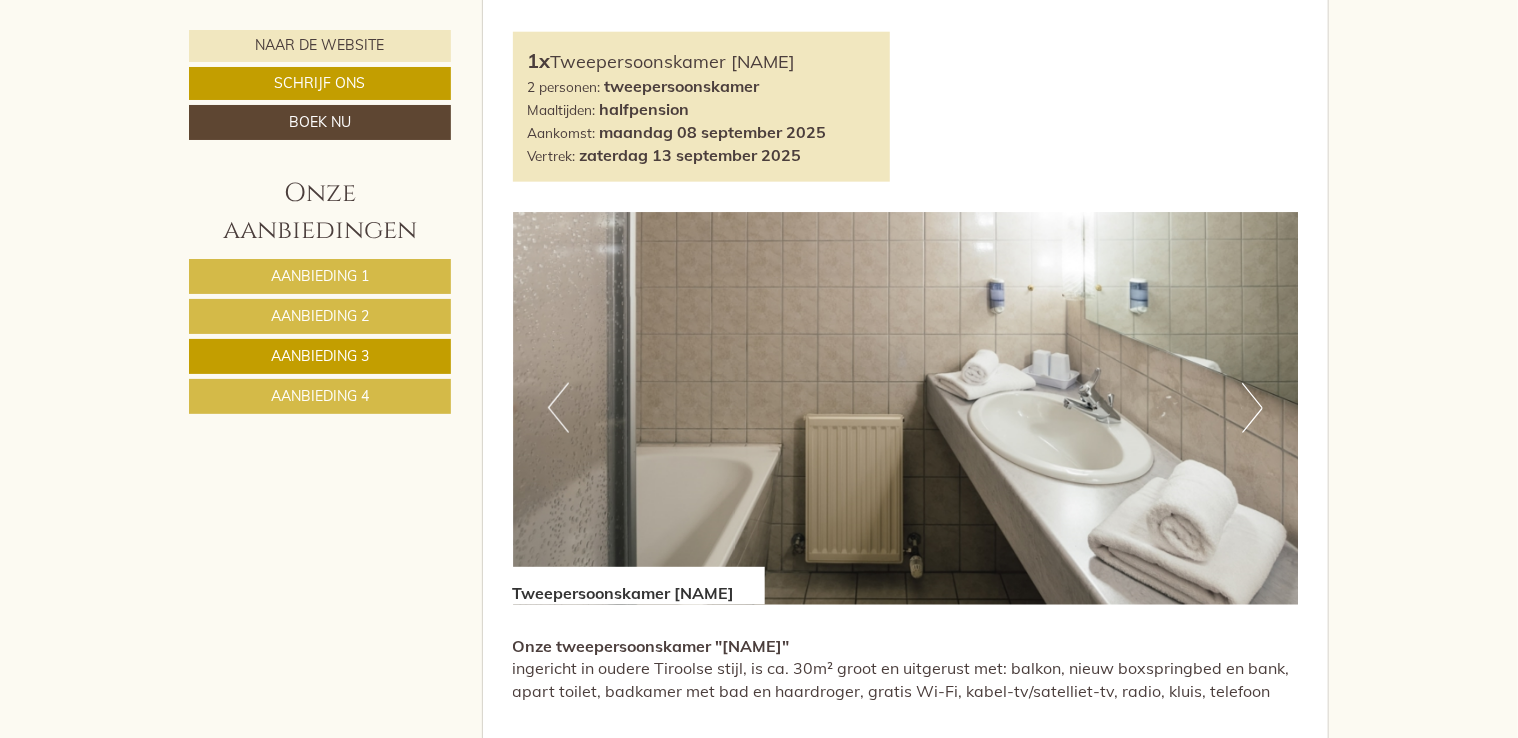click on "Volgend" at bounding box center [1252, 408] 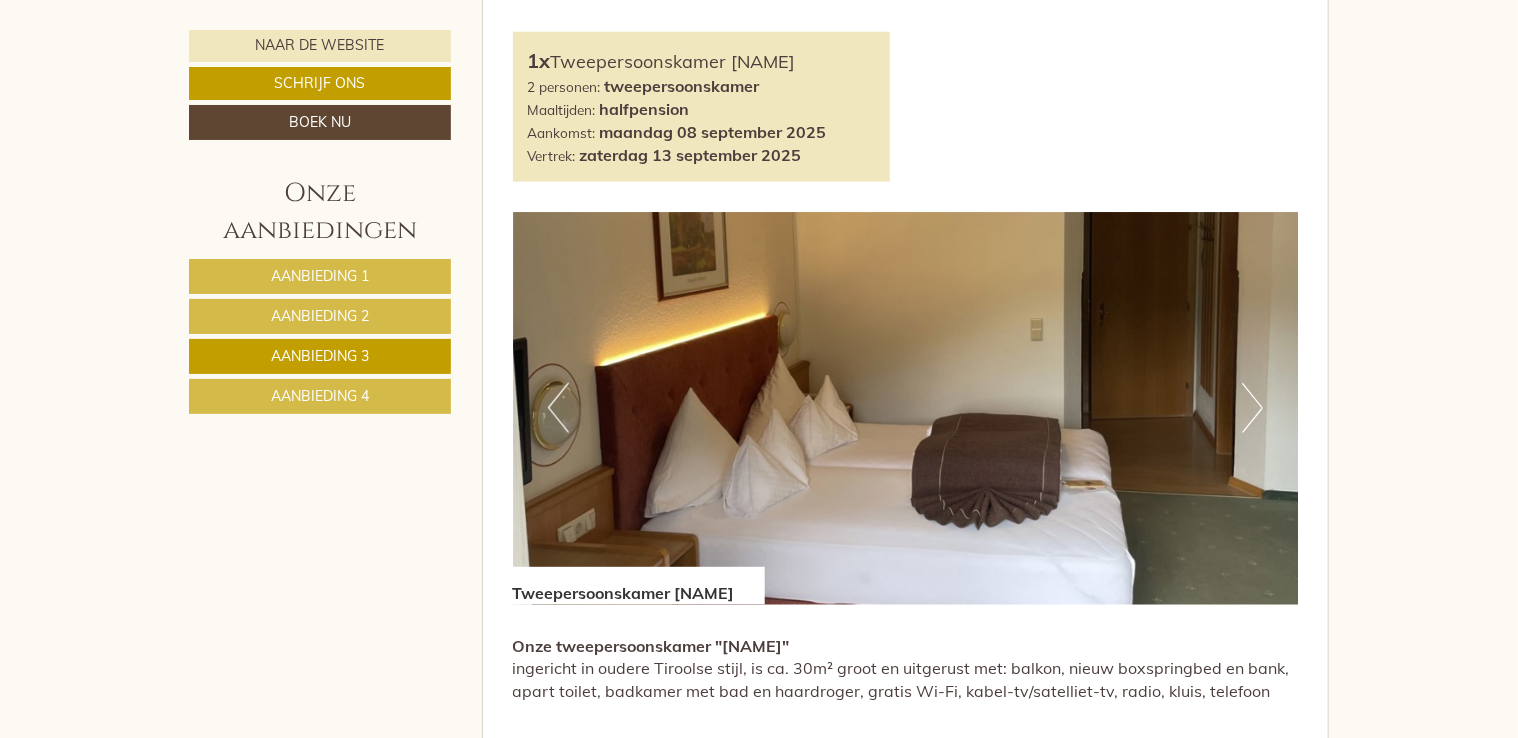 click on "Vorig" at bounding box center (558, 408) 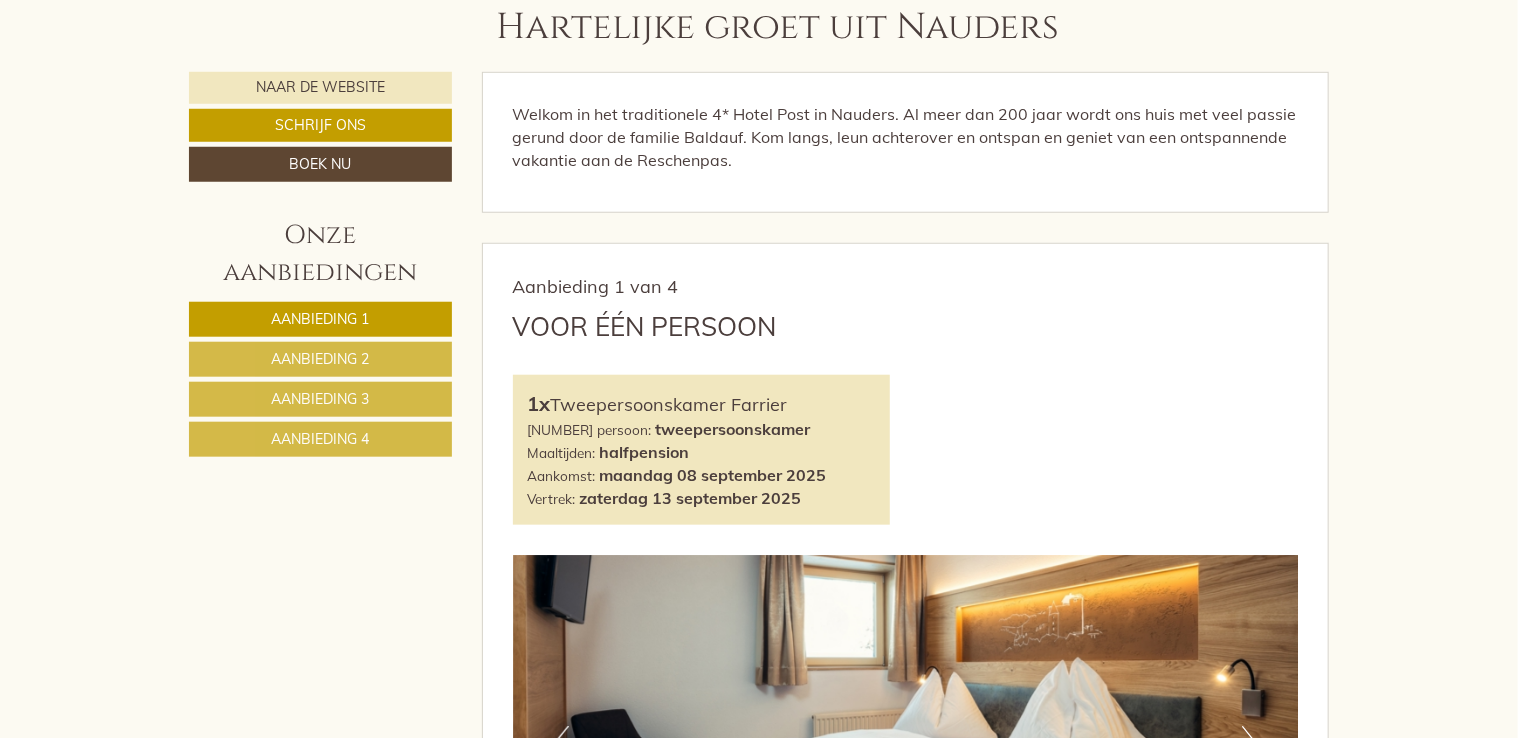 scroll, scrollTop: 800, scrollLeft: 0, axis: vertical 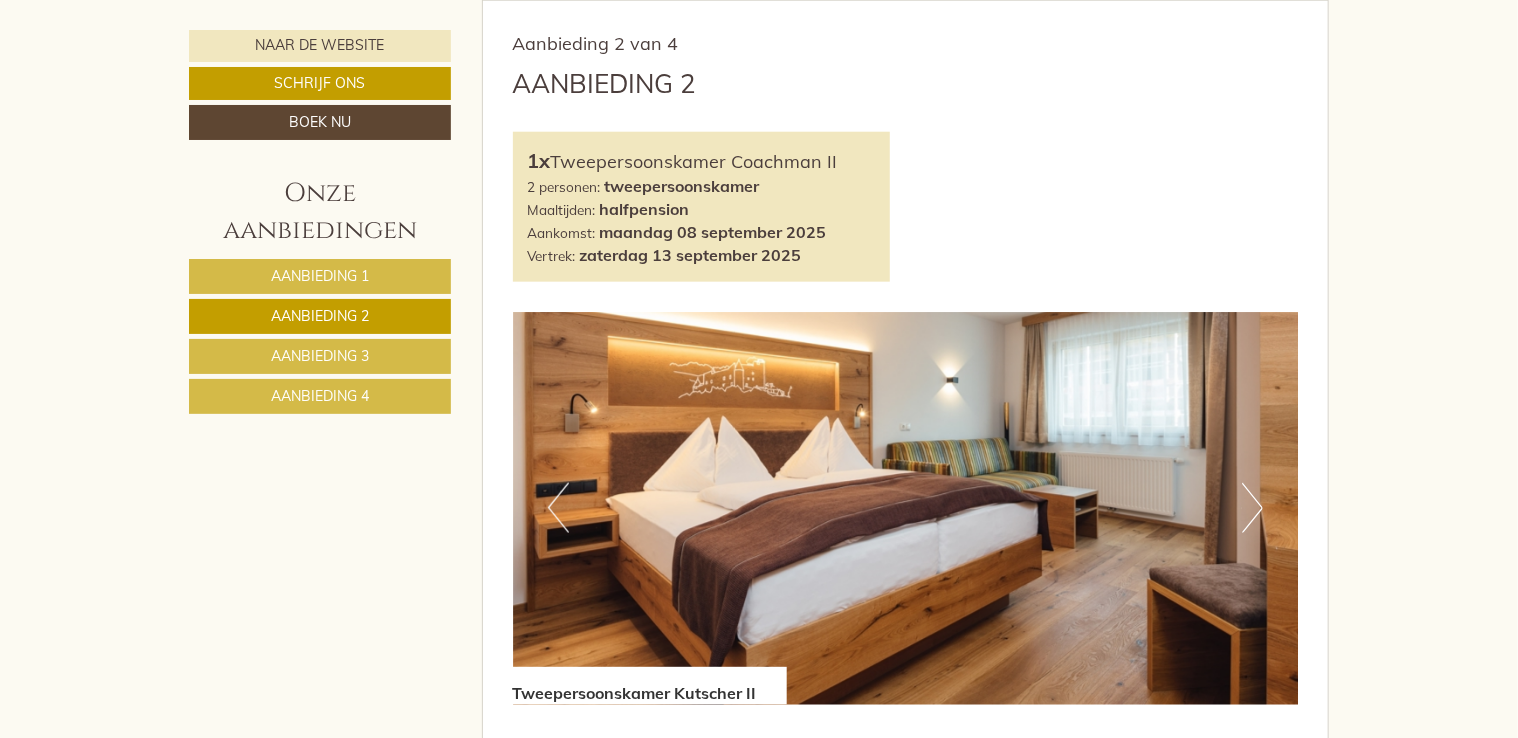 click on "Aanbieding 1" at bounding box center [320, 276] 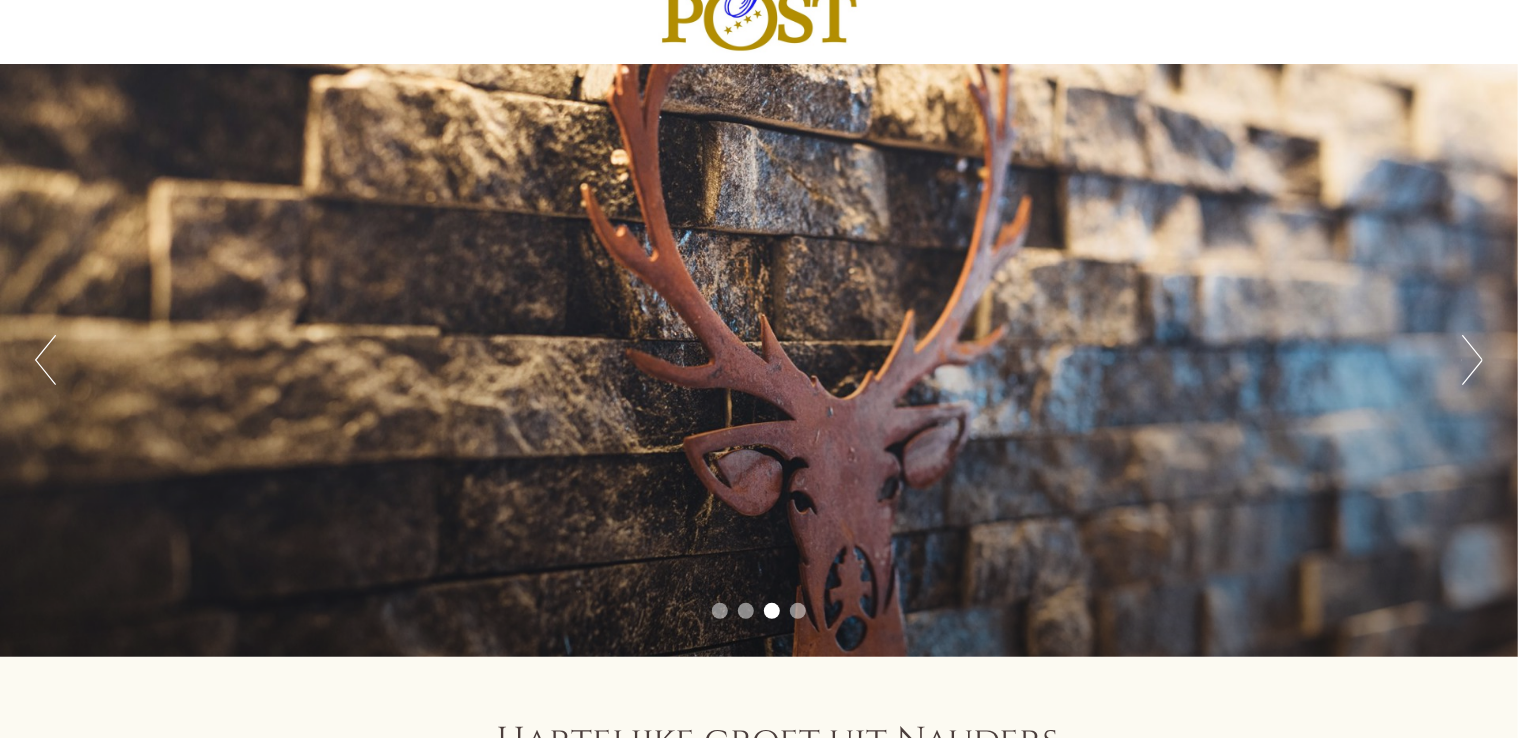 scroll, scrollTop: 0, scrollLeft: 0, axis: both 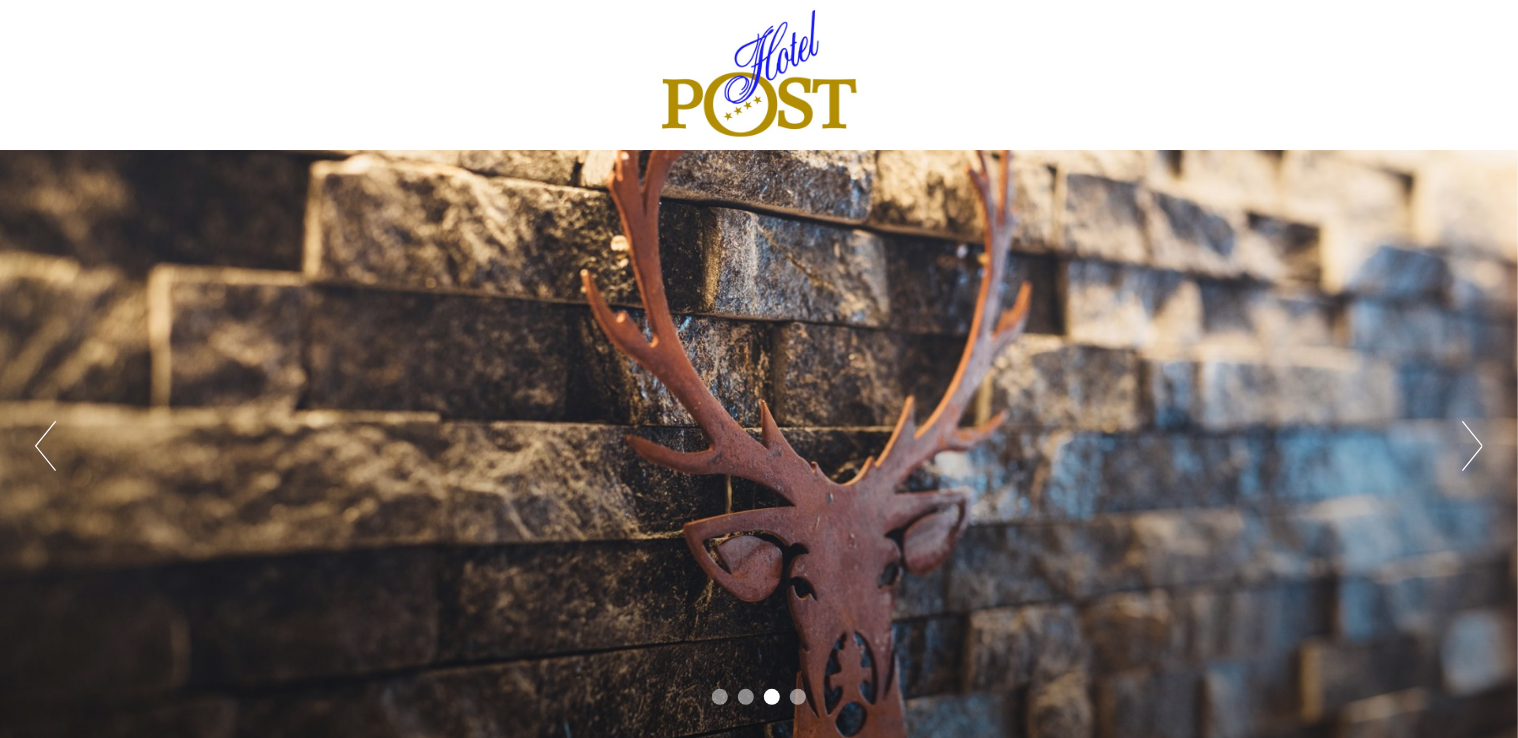 click on "Volgend" at bounding box center (1472, 446) 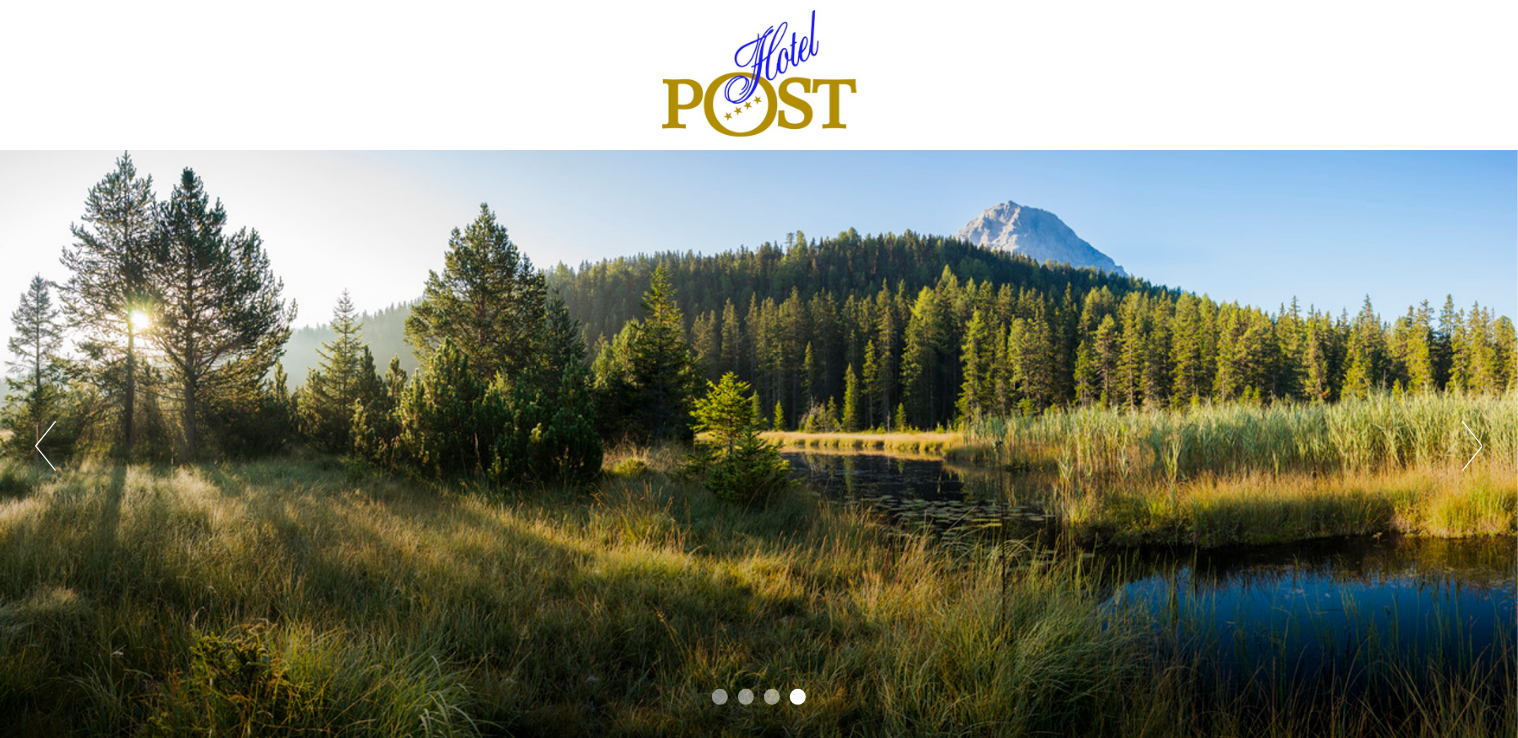 click on "Volgend" at bounding box center (1472, 446) 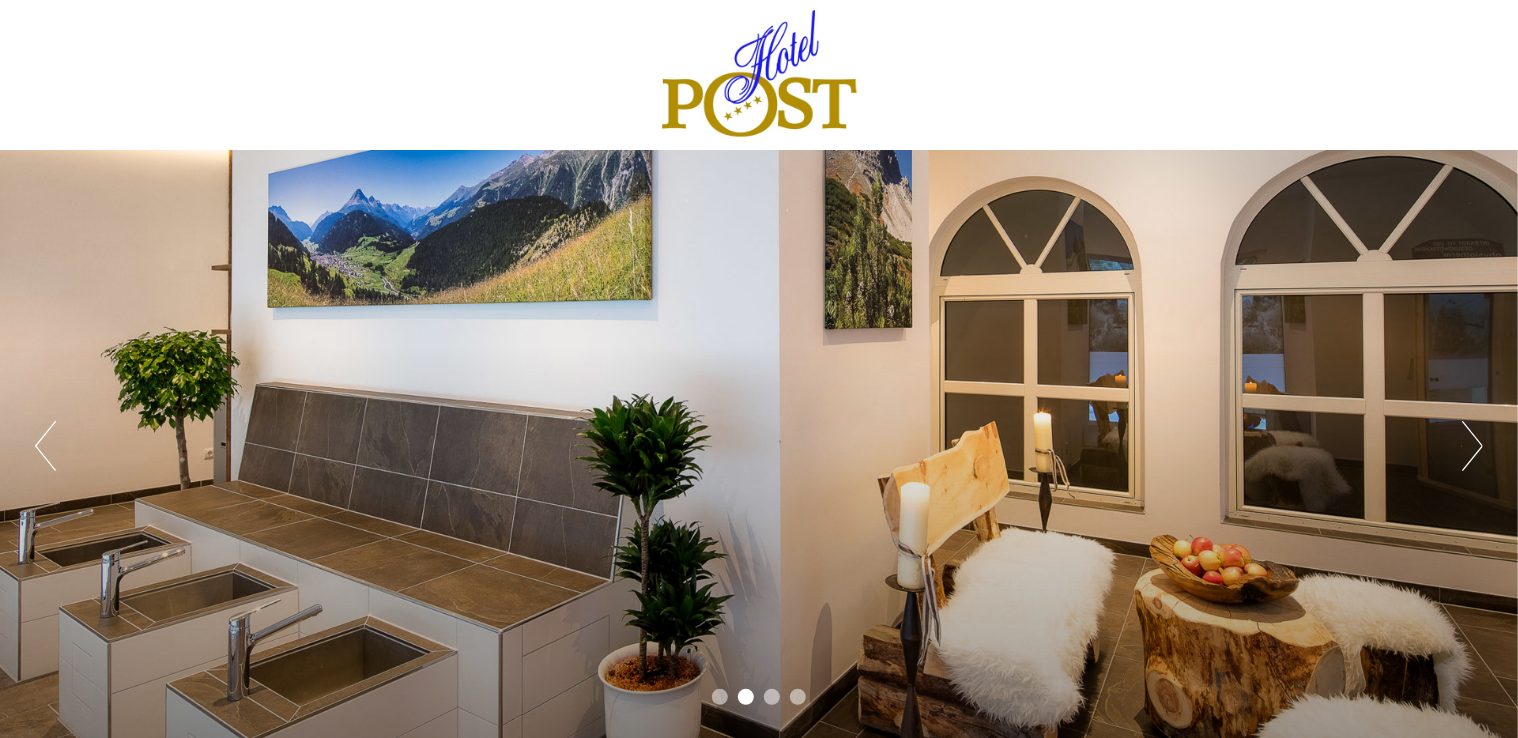 click on "Volgend" at bounding box center [1472, 446] 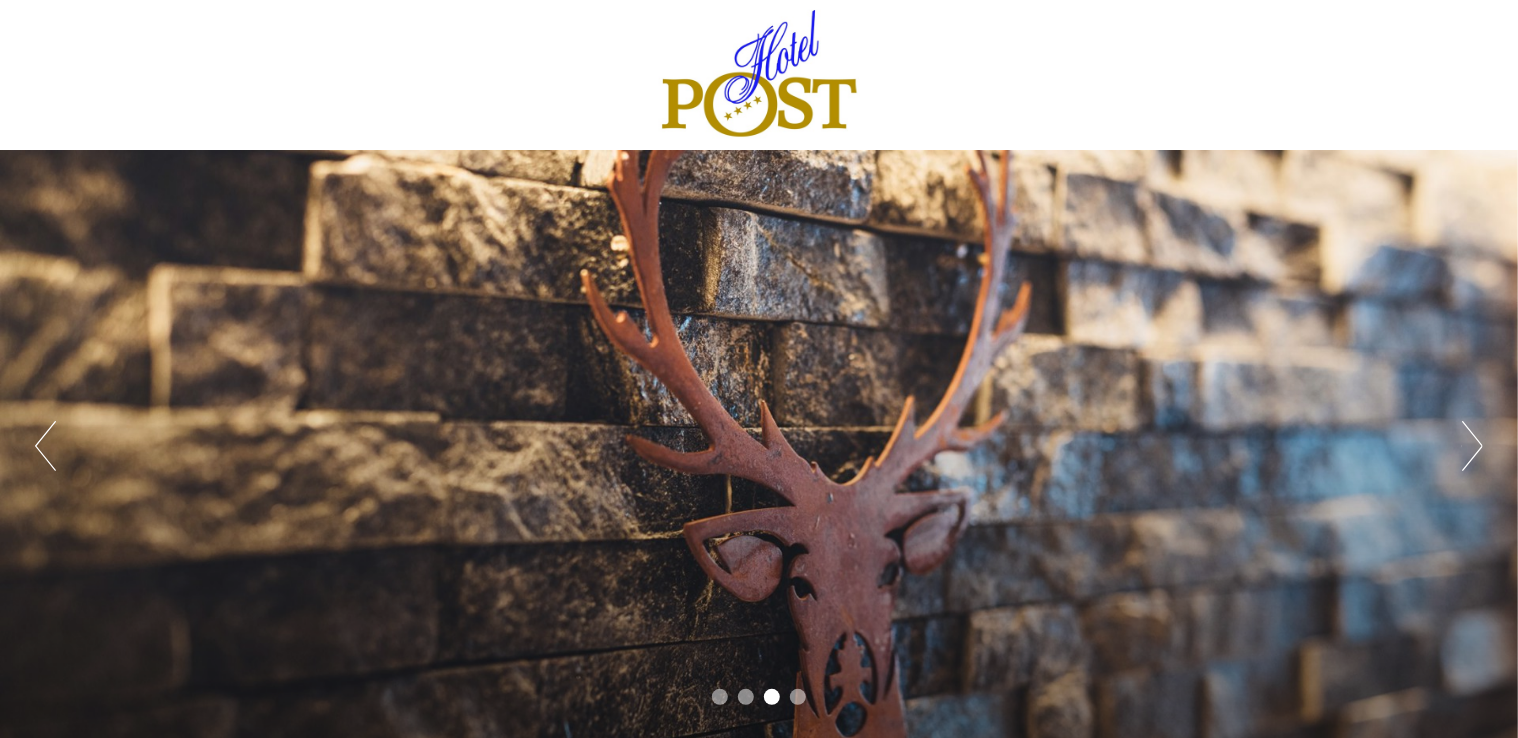 click on "Volgend" at bounding box center (1472, 446) 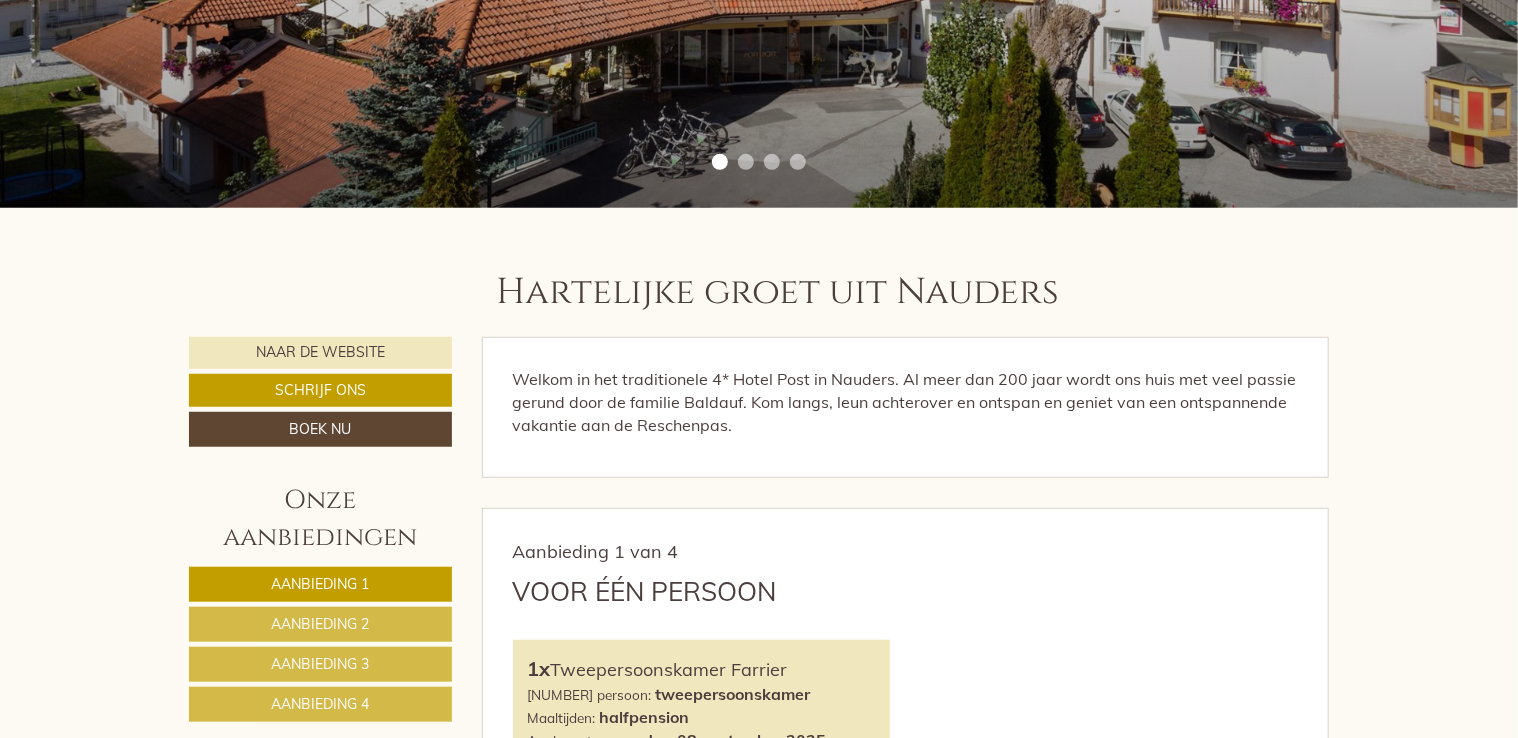 scroll, scrollTop: 700, scrollLeft: 0, axis: vertical 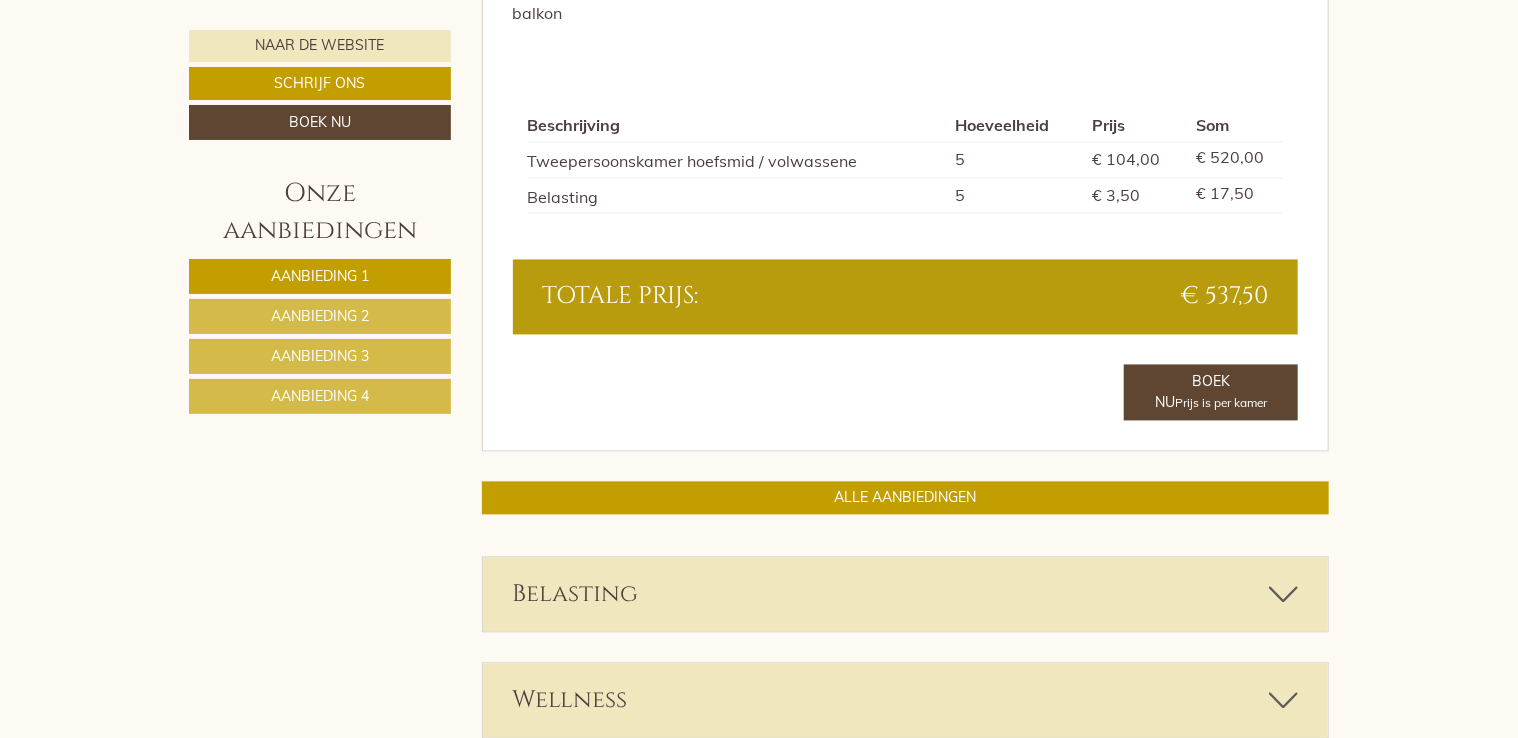 click at bounding box center (1283, 595) 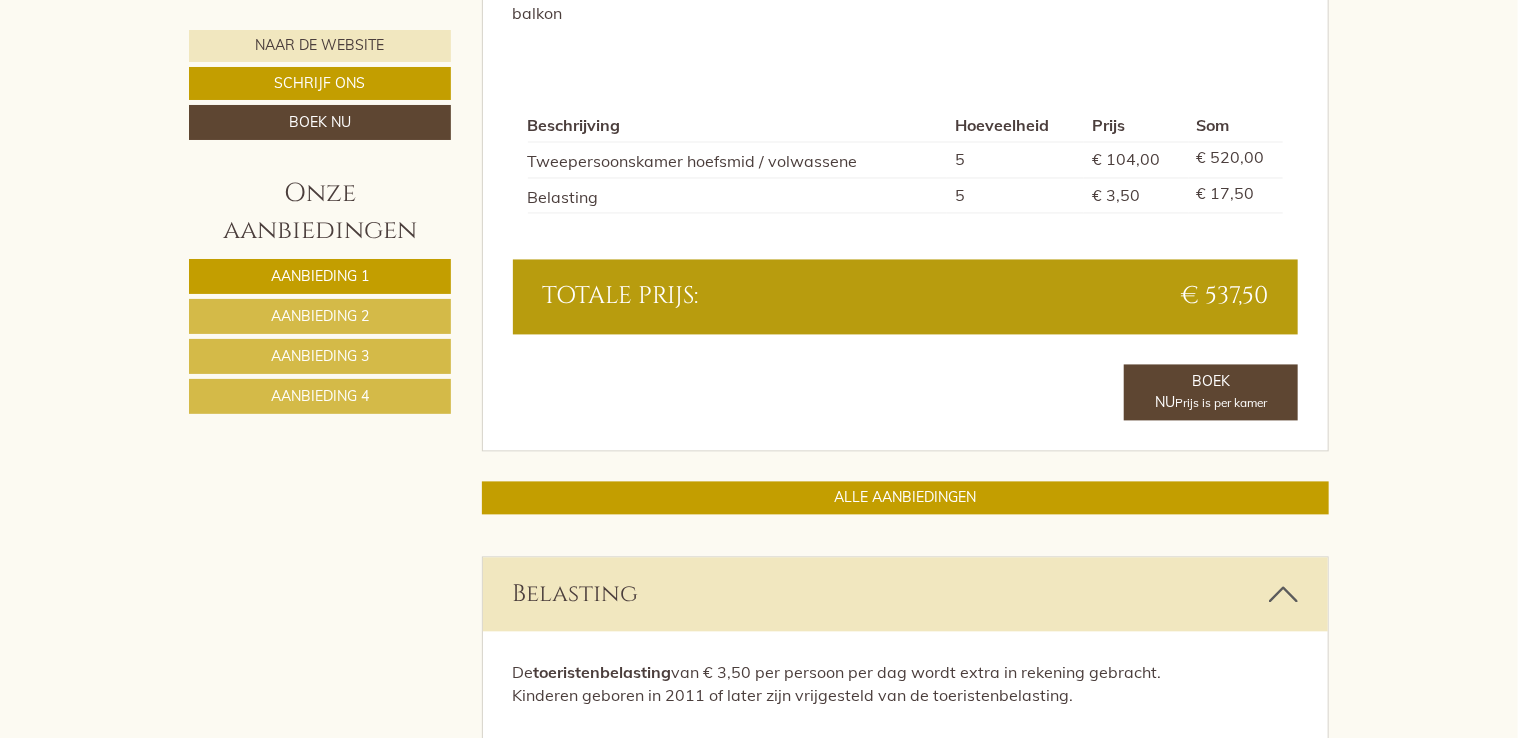 click at bounding box center (1283, 595) 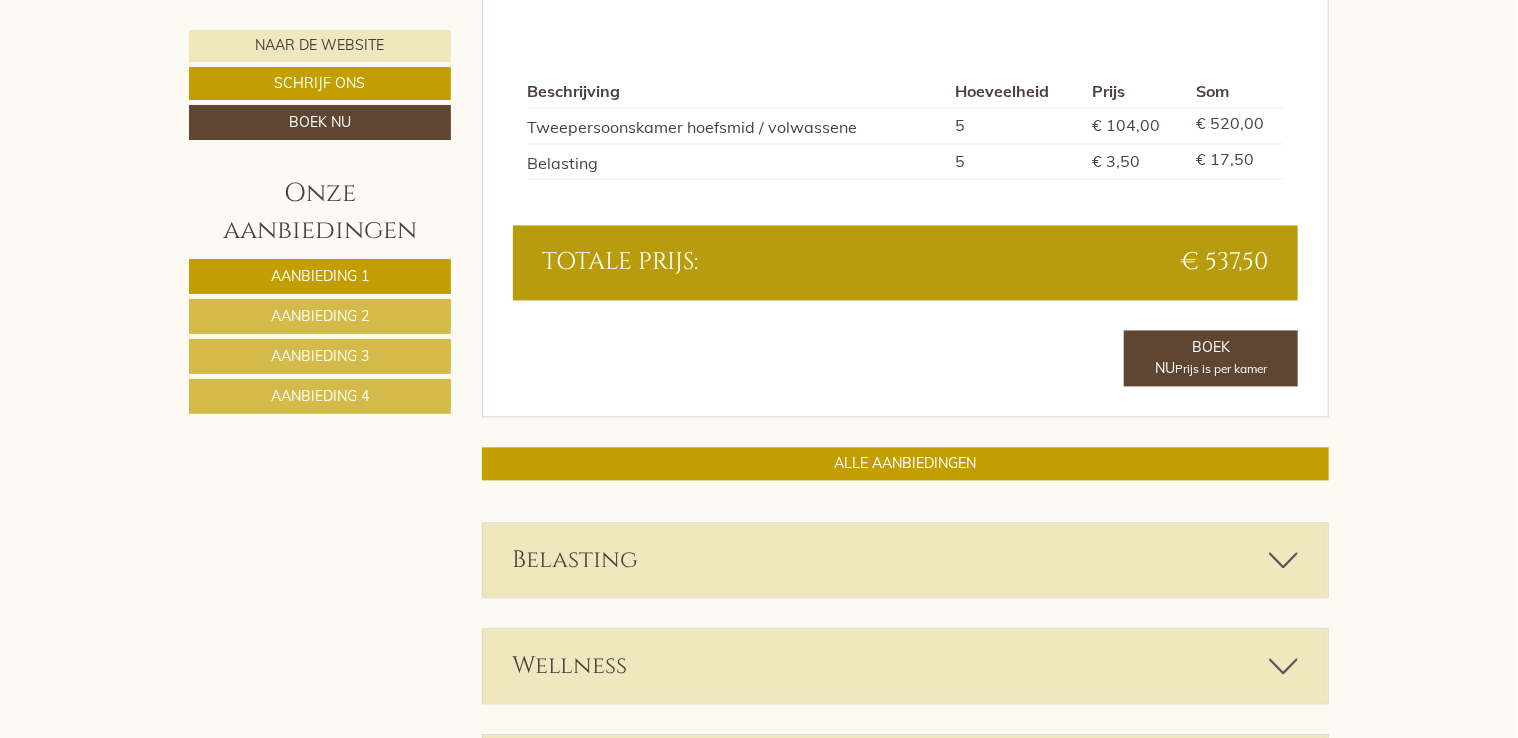 scroll, scrollTop: 2144, scrollLeft: 0, axis: vertical 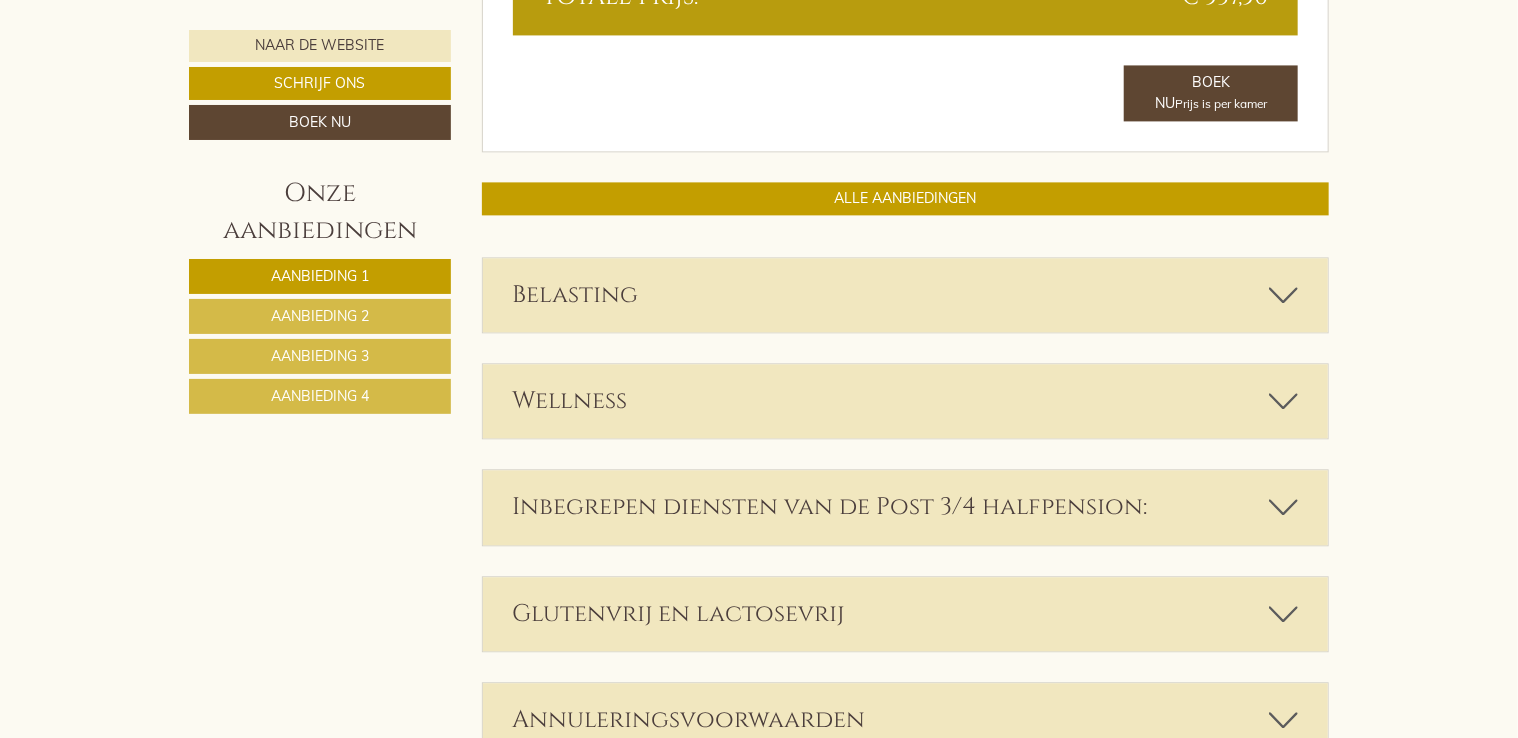 click at bounding box center (1283, 401) 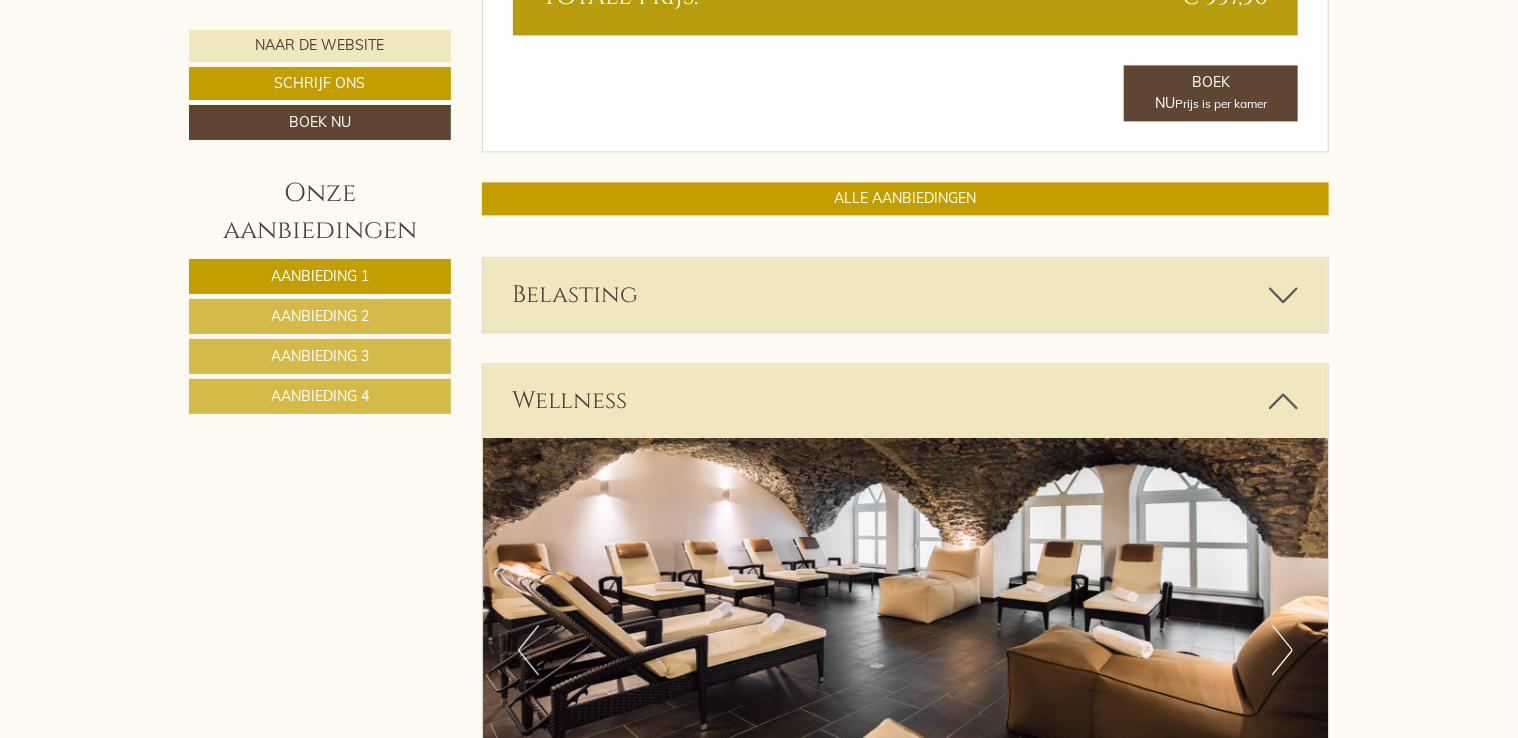 click on "Volgend" at bounding box center [1282, 650] 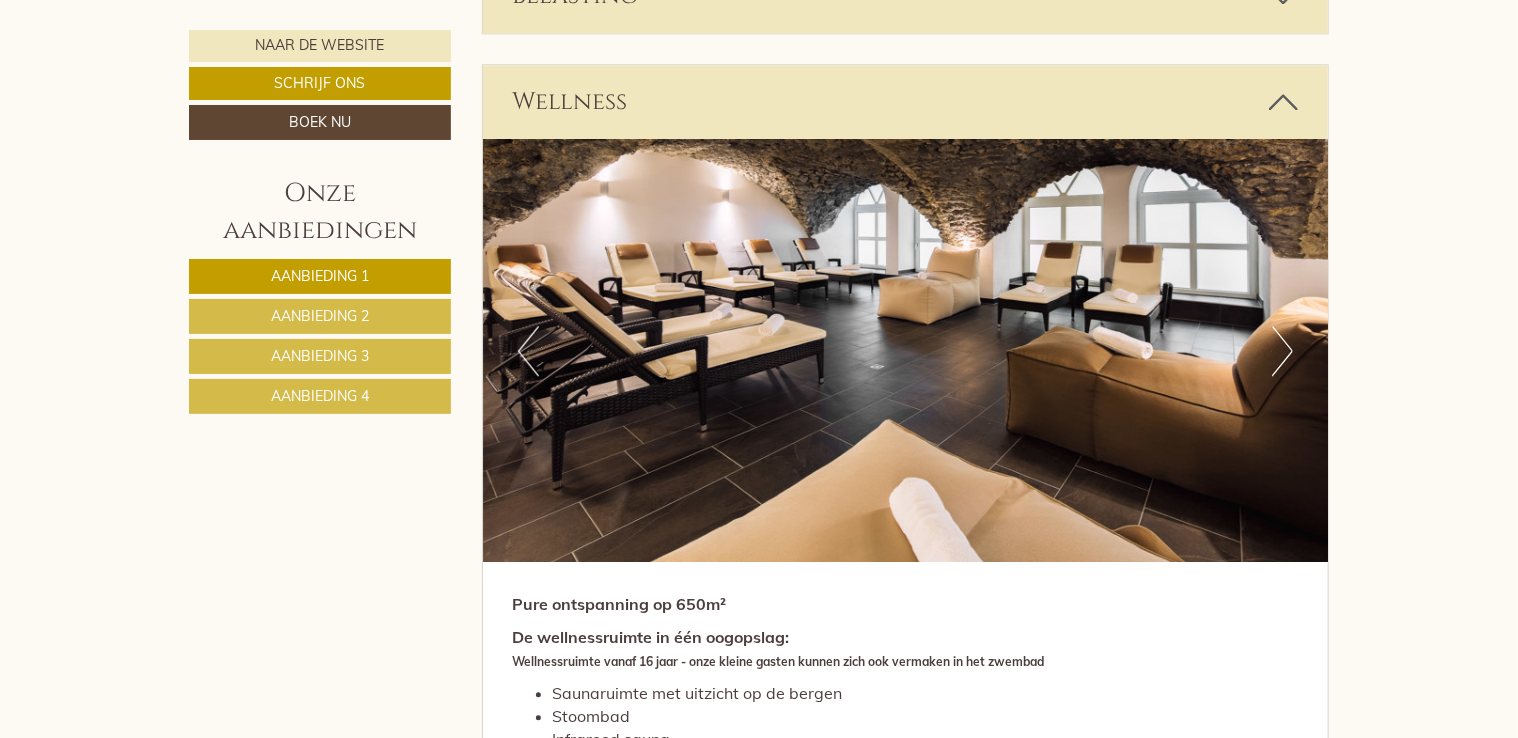 scroll, scrollTop: 2044, scrollLeft: 0, axis: vertical 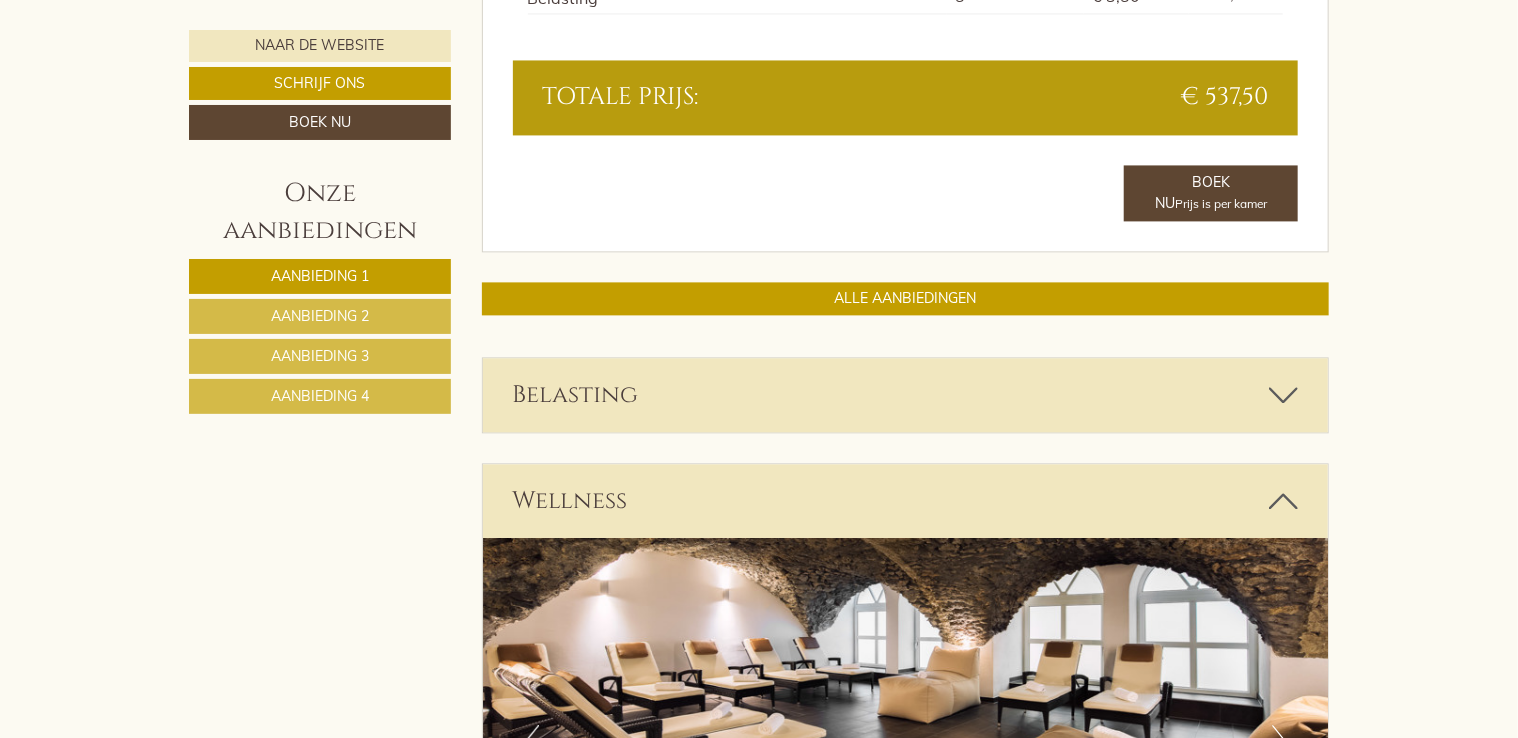 click at bounding box center [1283, 501] 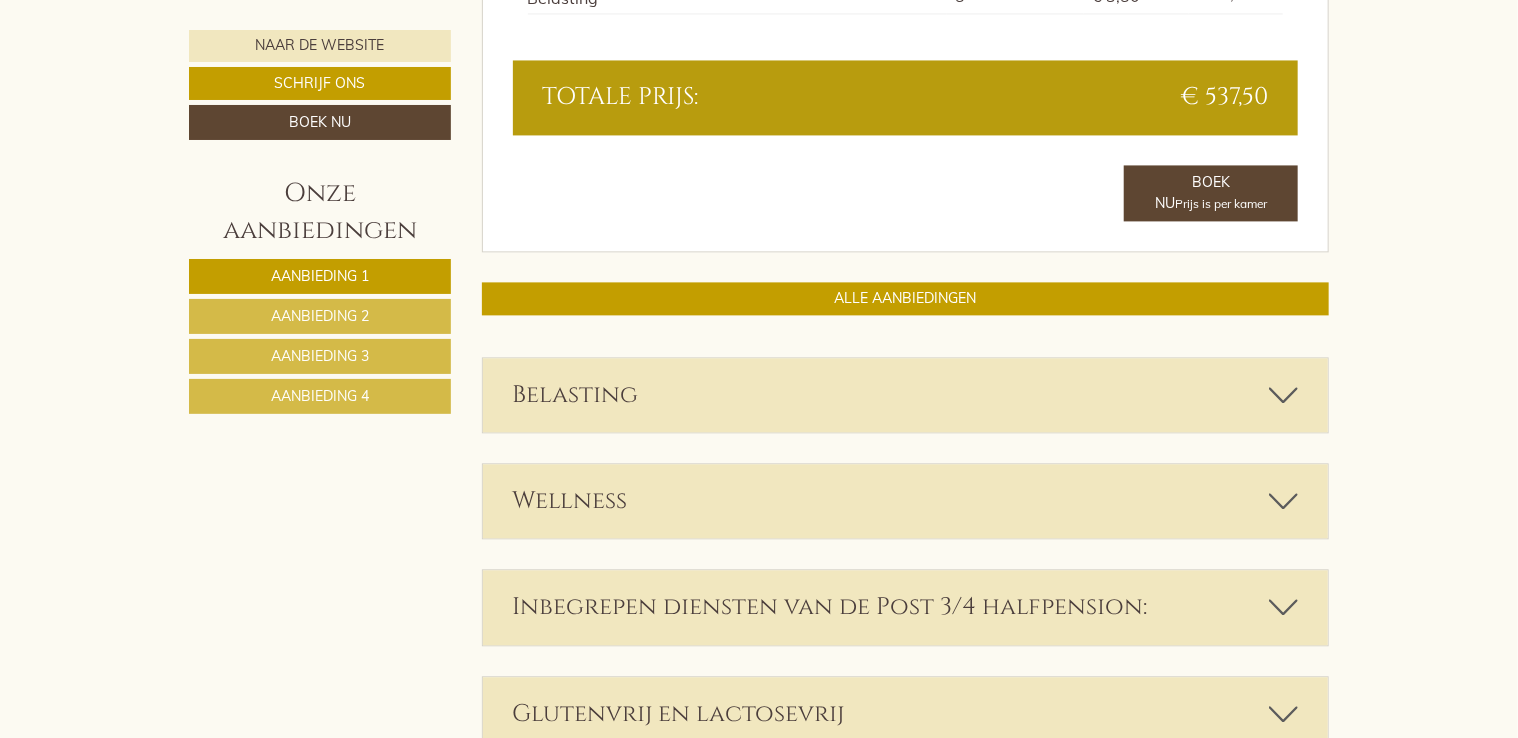 click at bounding box center (1283, 607) 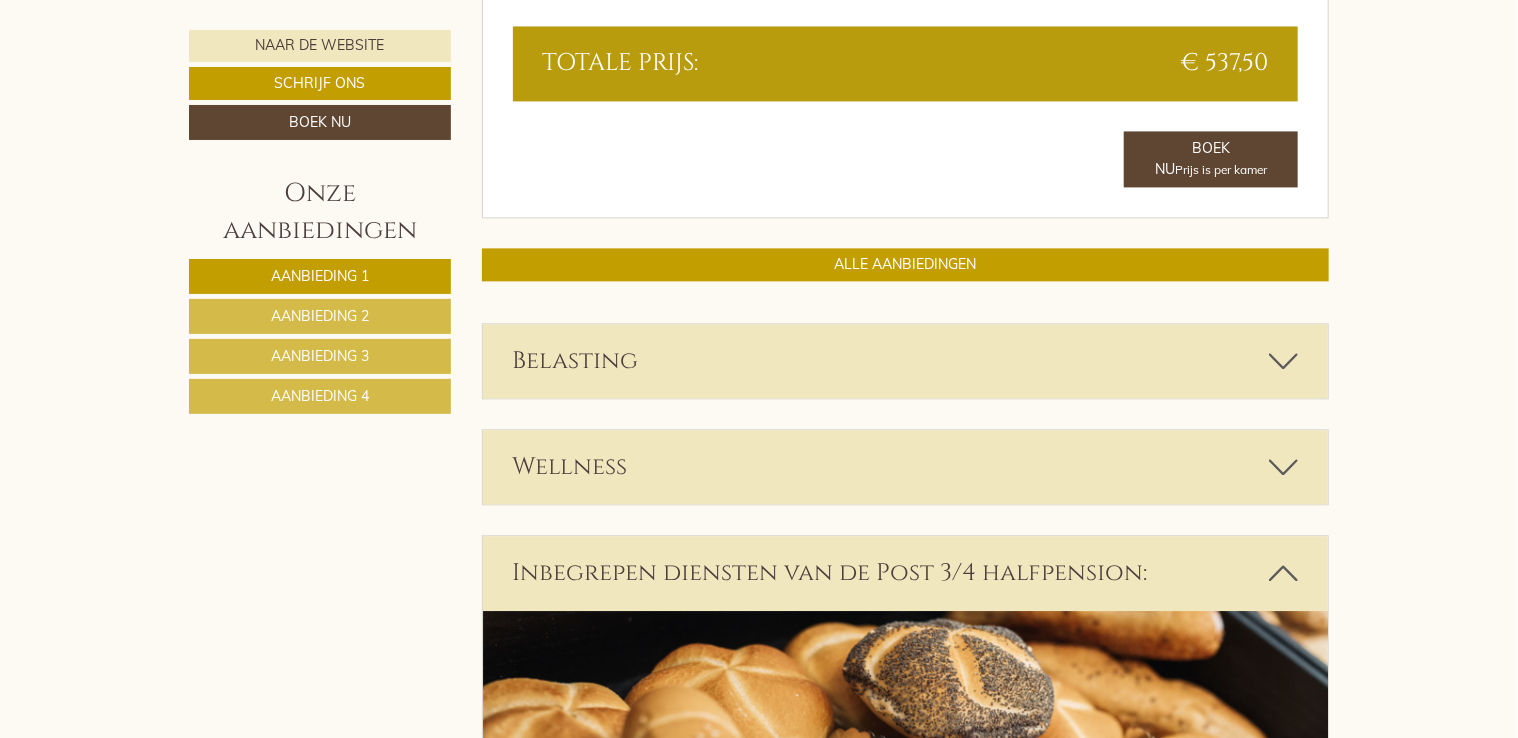 scroll, scrollTop: 2044, scrollLeft: 0, axis: vertical 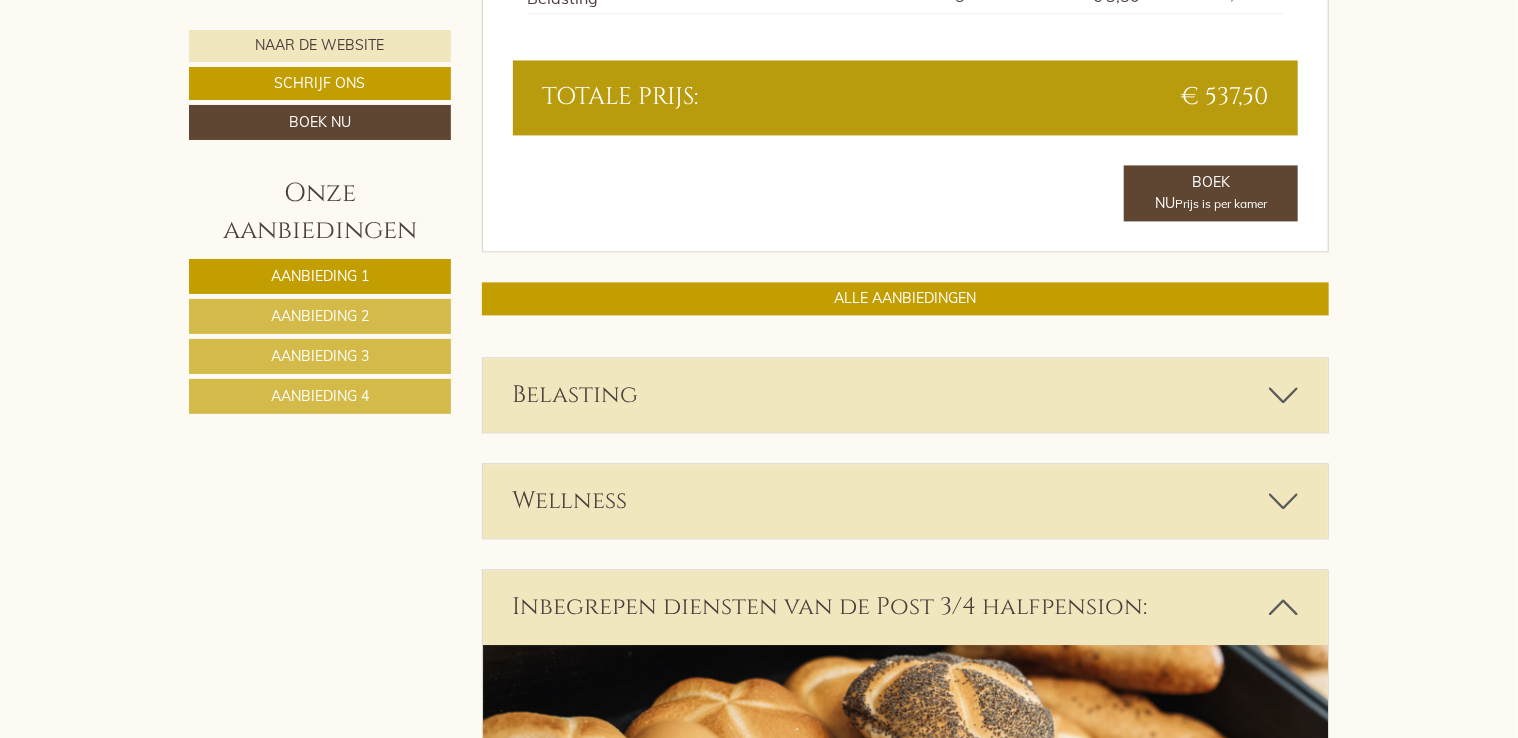 click at bounding box center (1283, 607) 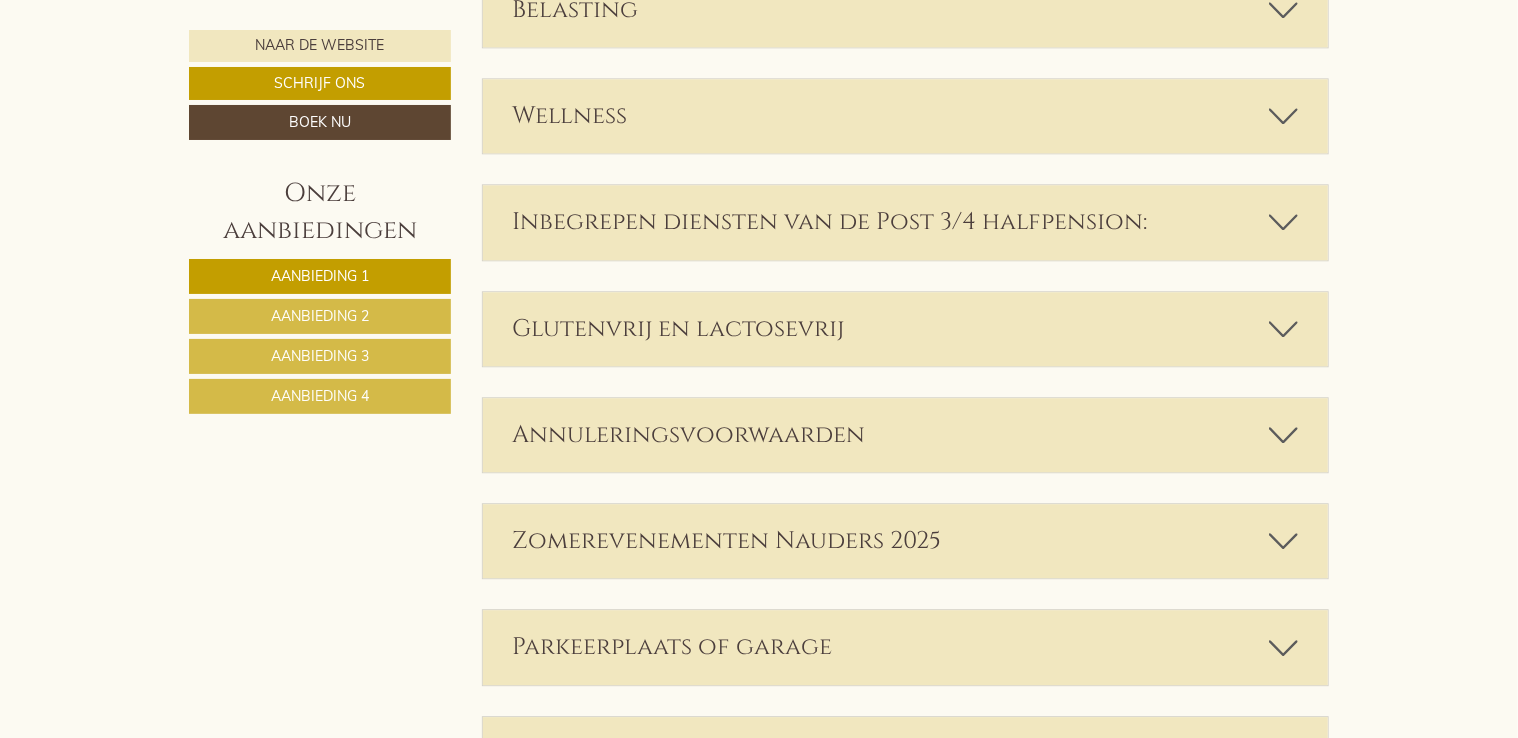 scroll, scrollTop: 2544, scrollLeft: 0, axis: vertical 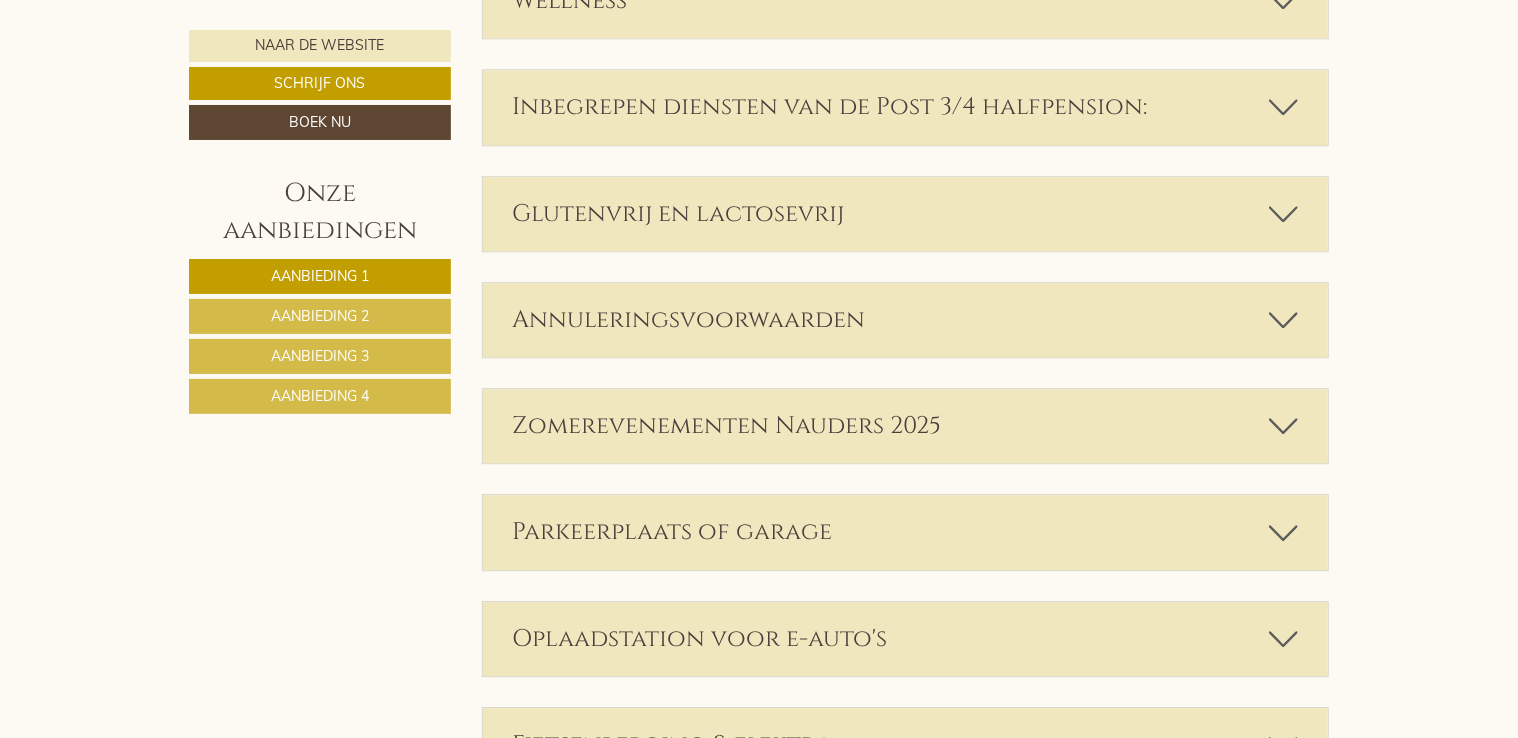 click at bounding box center [1283, 426] 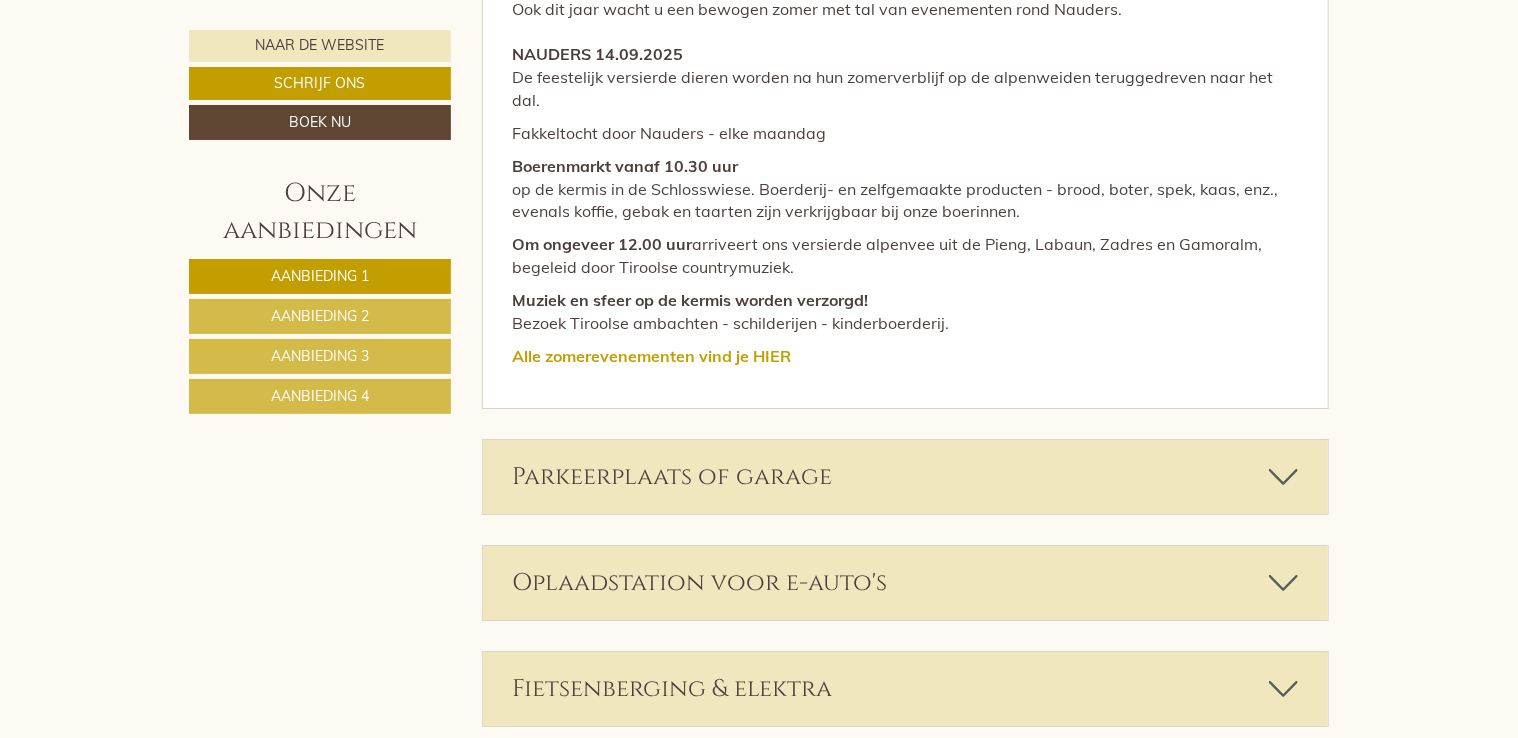 scroll, scrollTop: 3544, scrollLeft: 0, axis: vertical 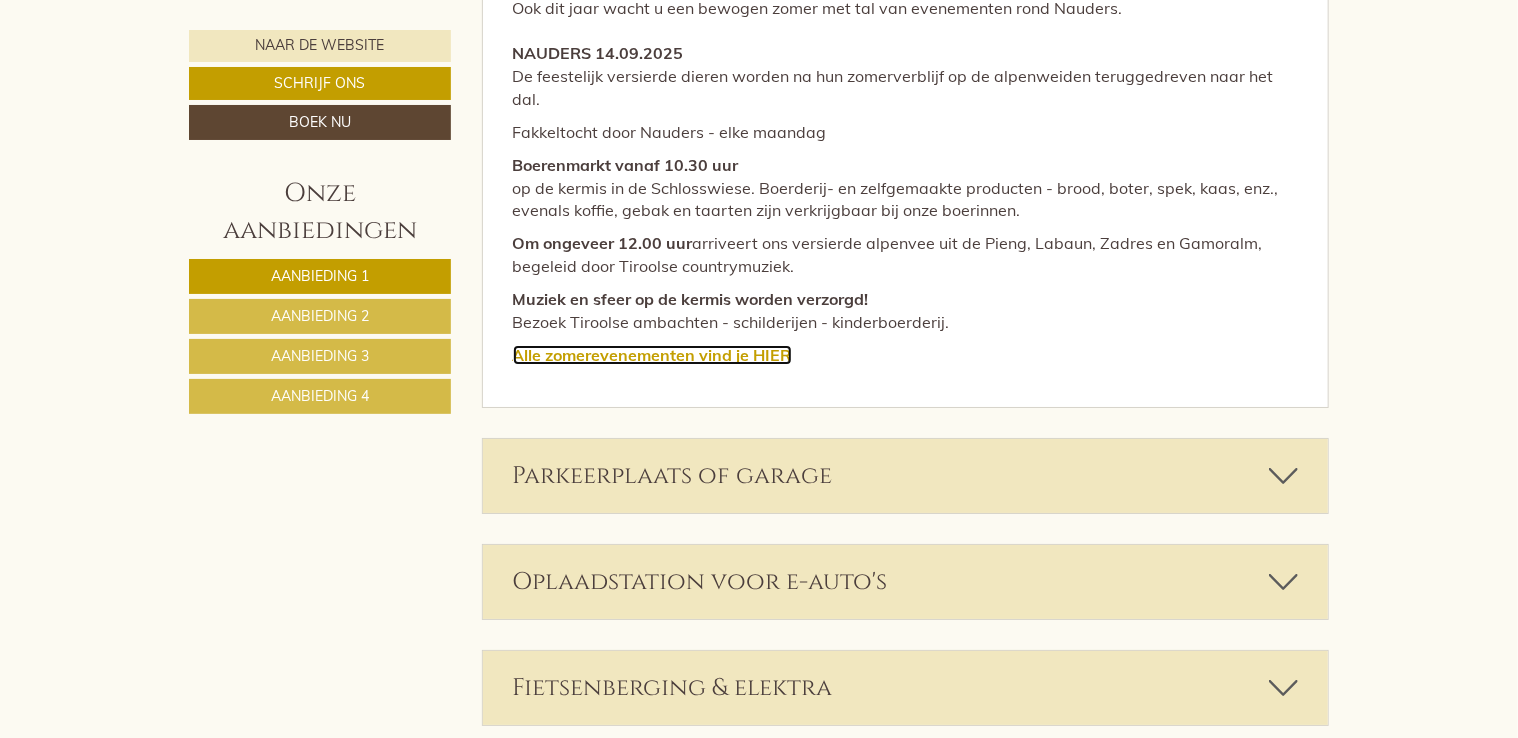 click on "je HIER" at bounding box center (764, 355) 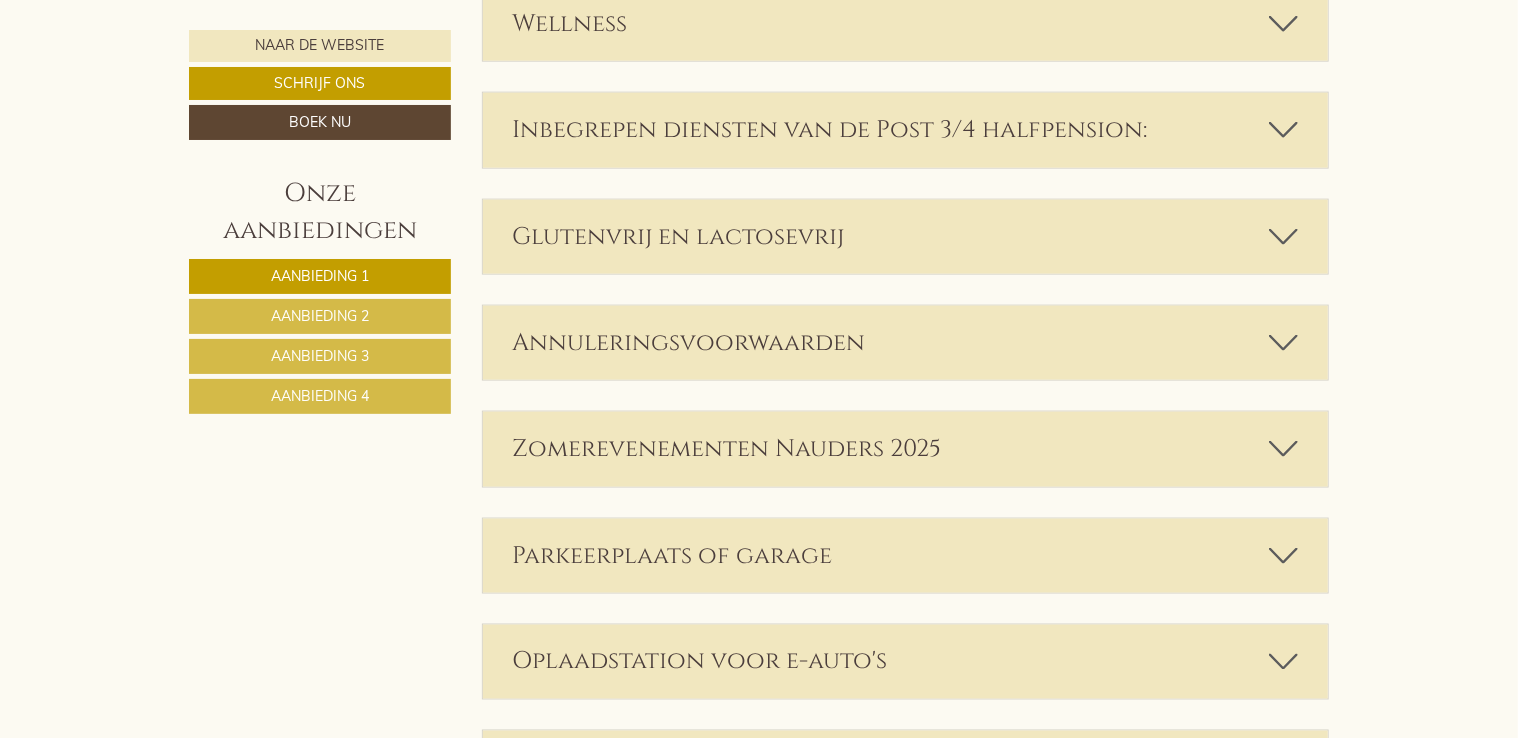 scroll, scrollTop: 5100, scrollLeft: 0, axis: vertical 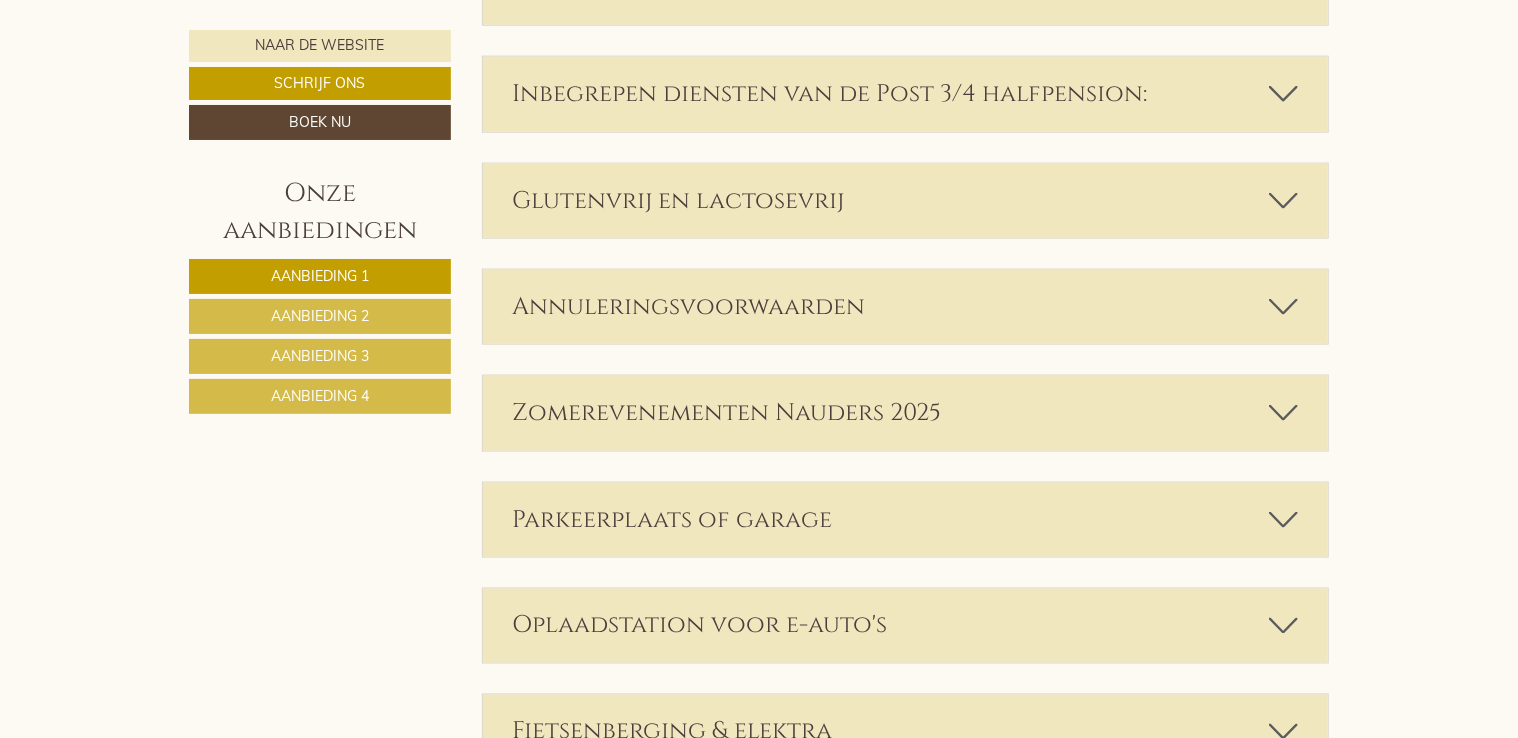 click at bounding box center [1283, 413] 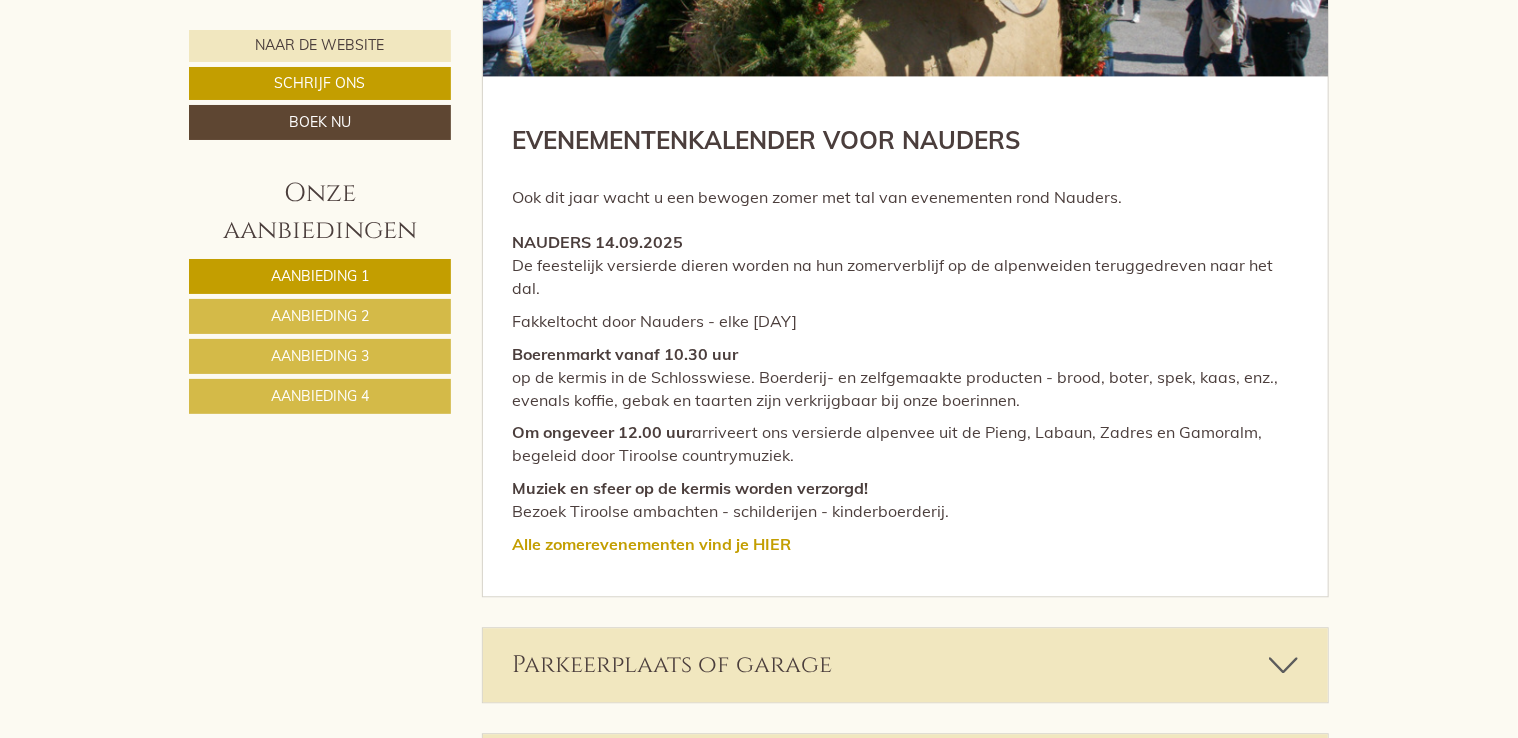 scroll, scrollTop: 5900, scrollLeft: 0, axis: vertical 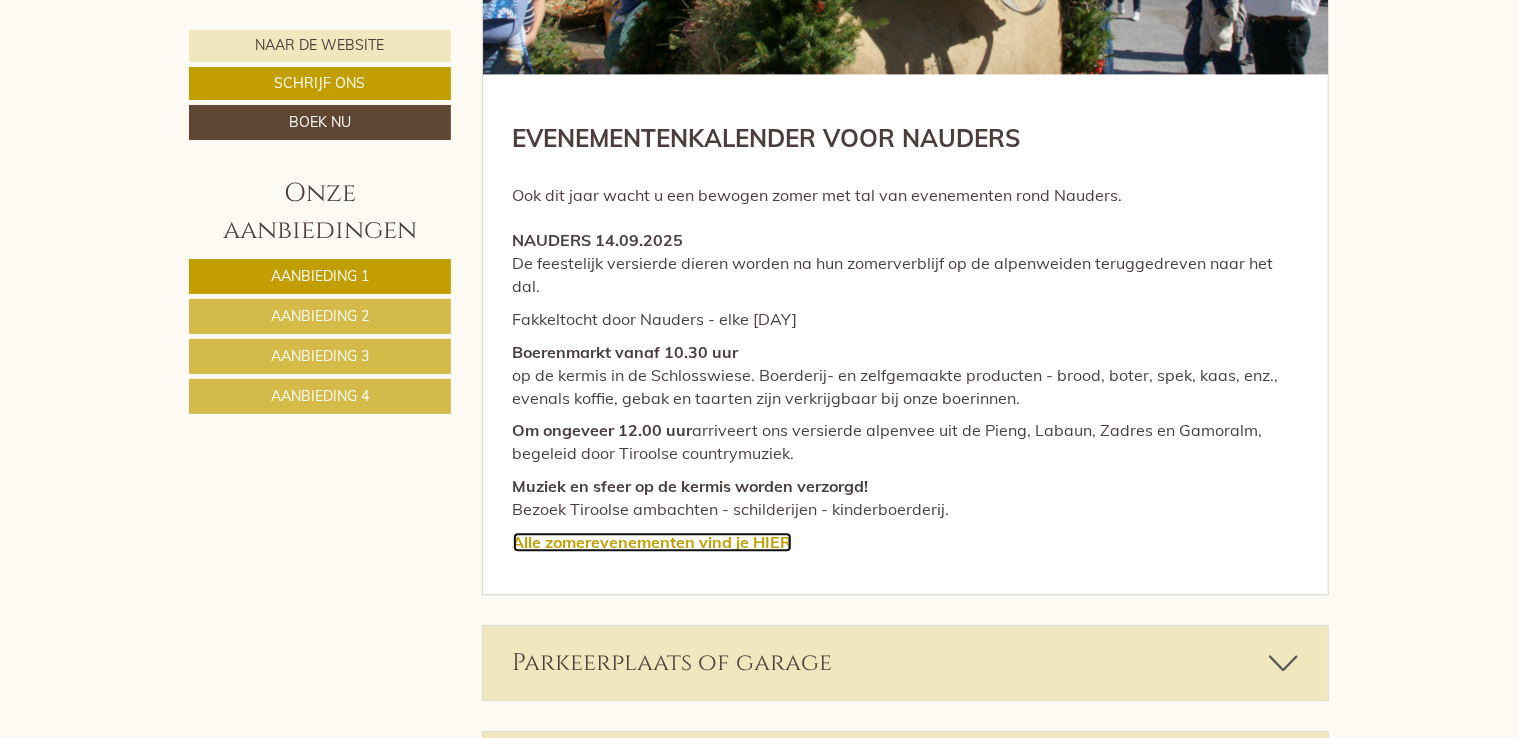 click on "je HIER" at bounding box center (764, 542) 